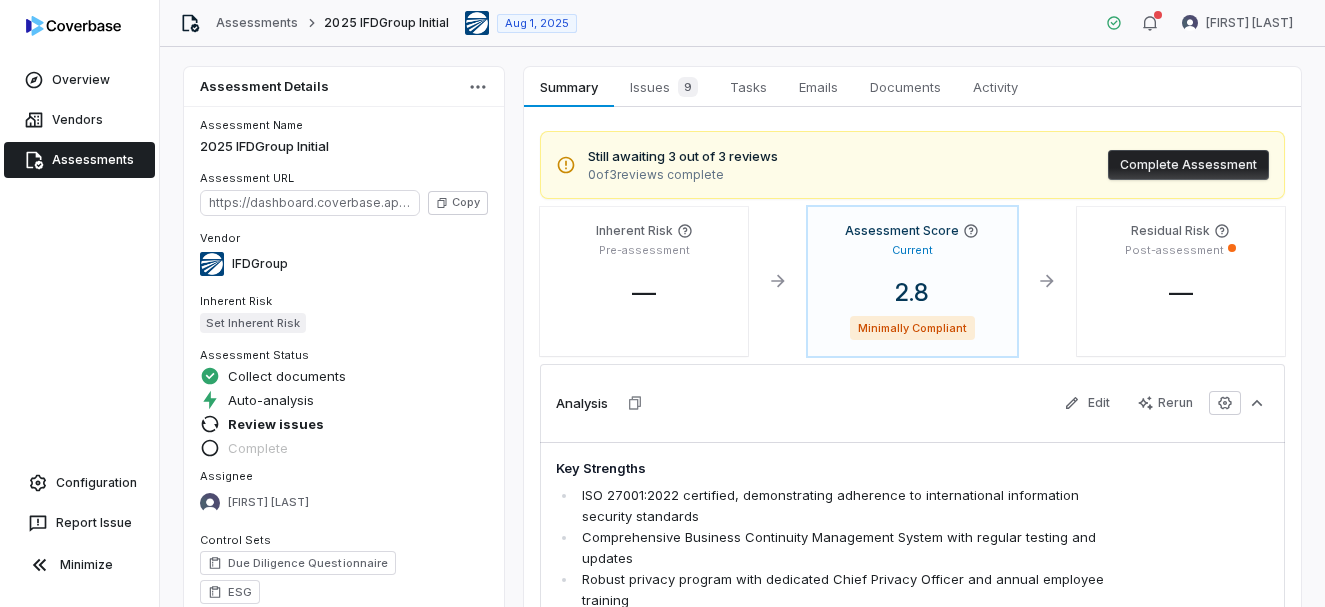 scroll, scrollTop: 0, scrollLeft: 0, axis: both 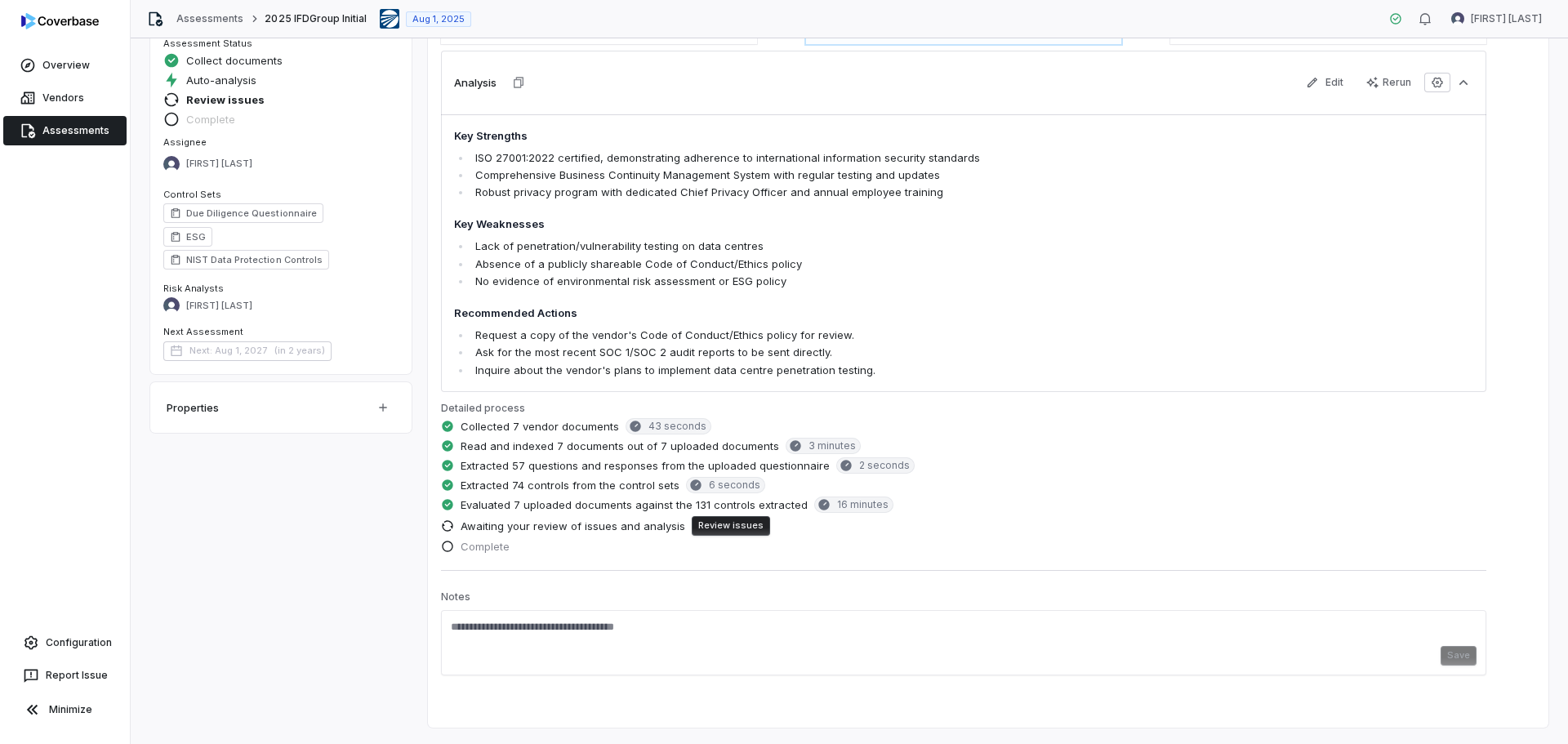 click on "Assessments" at bounding box center (65, 131) 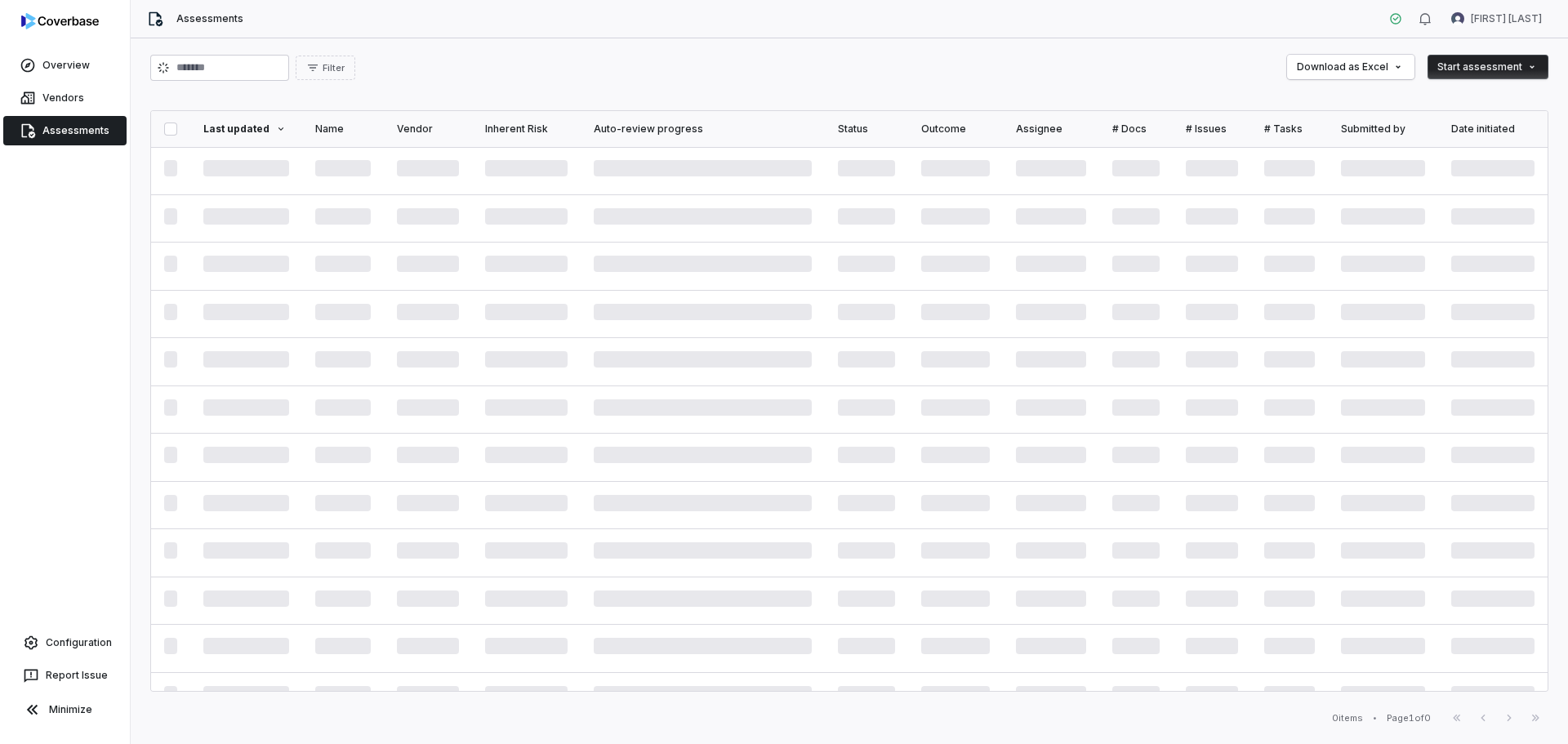 click on "Assessments" at bounding box center [65, 131] 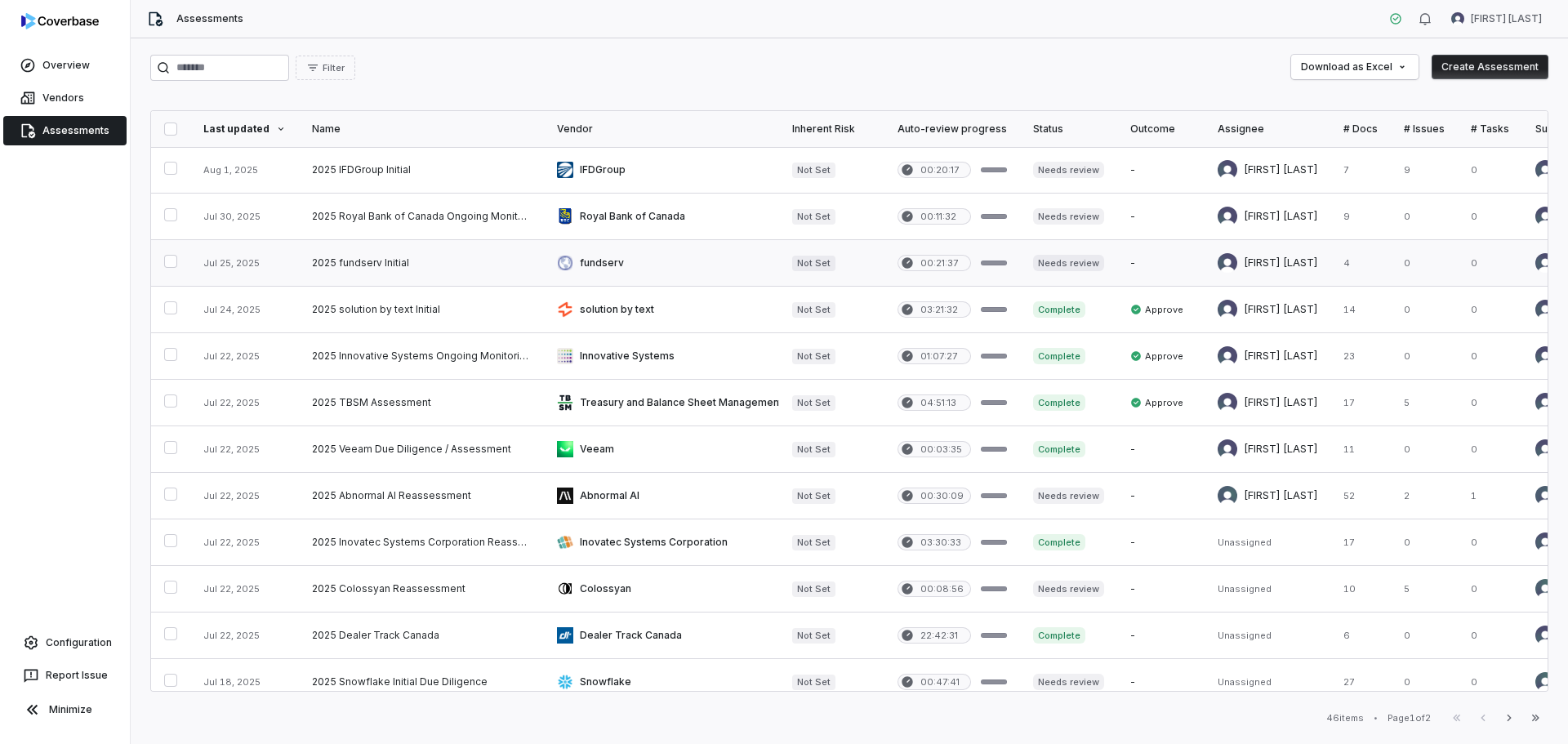 click at bounding box center [421, 263] 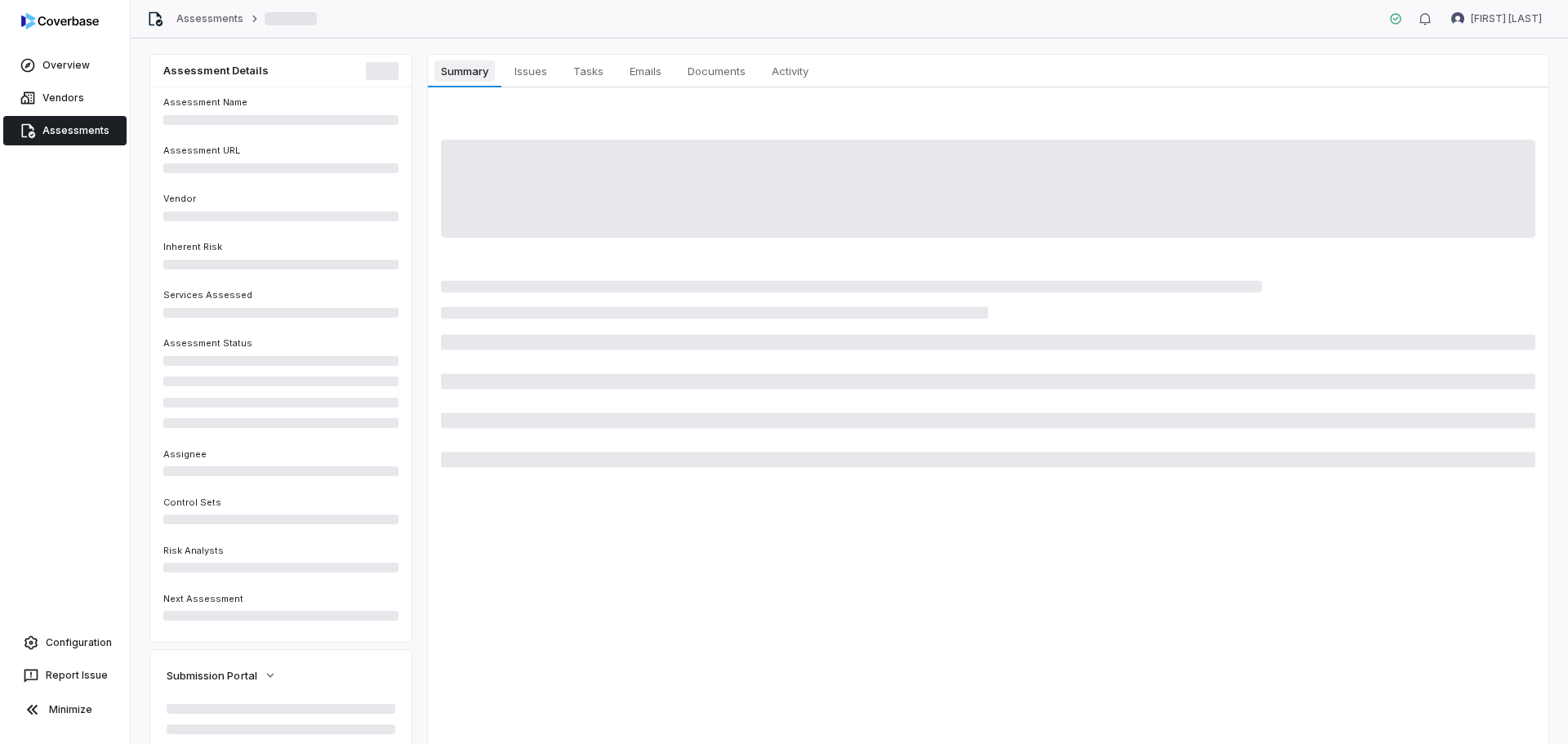click on "Summary" at bounding box center [464, 71] 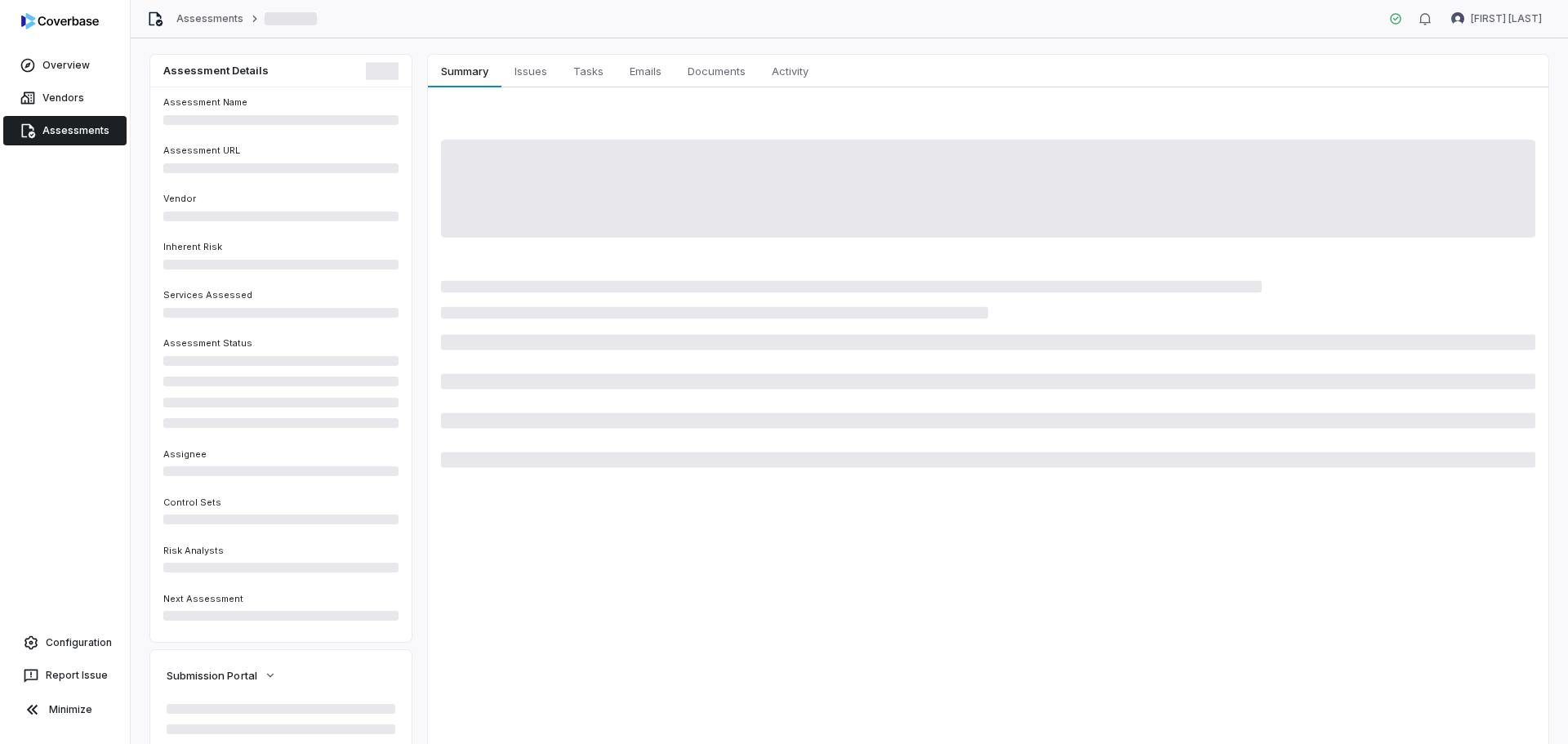 click on "Assessments" at bounding box center [65, 131] 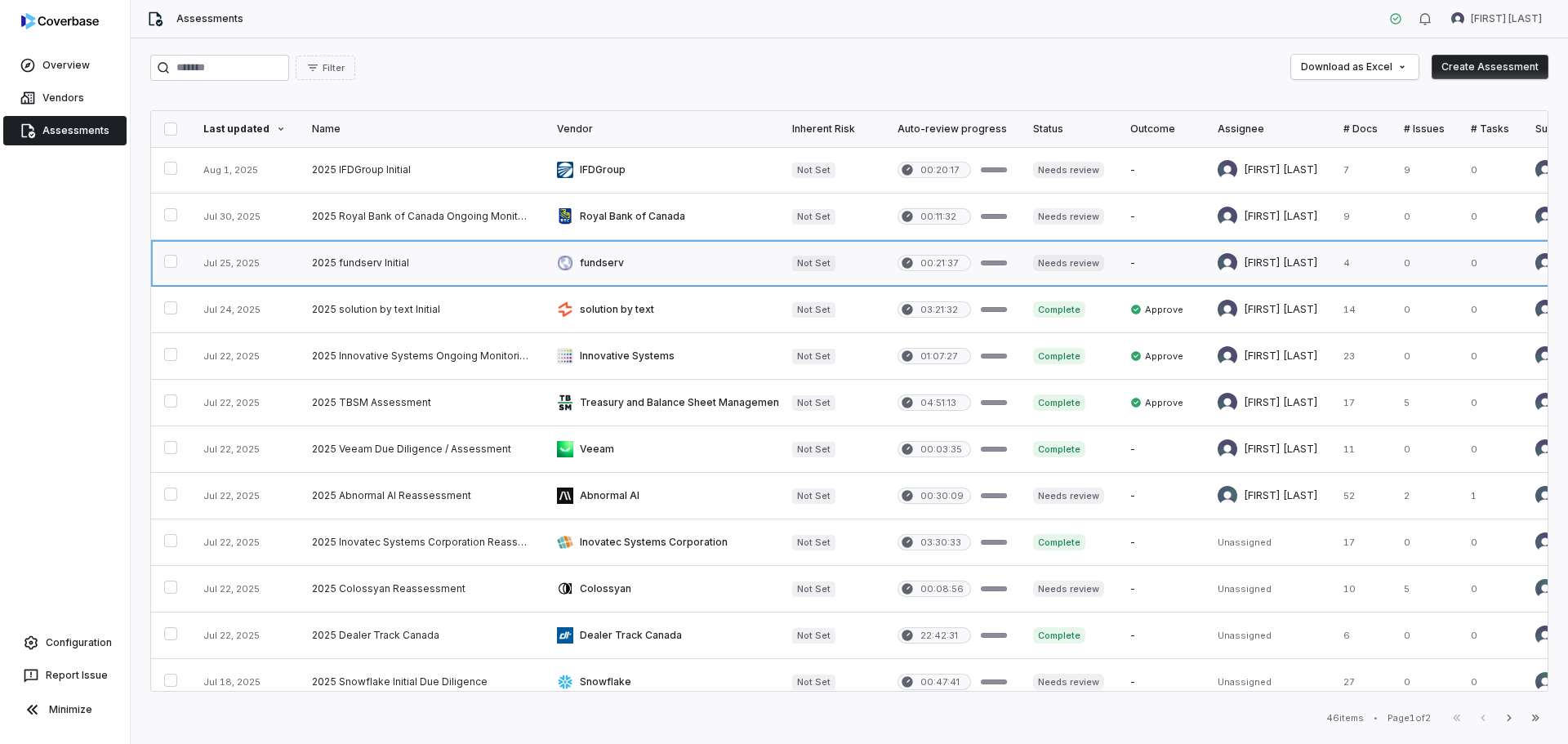click at bounding box center (662, 263) 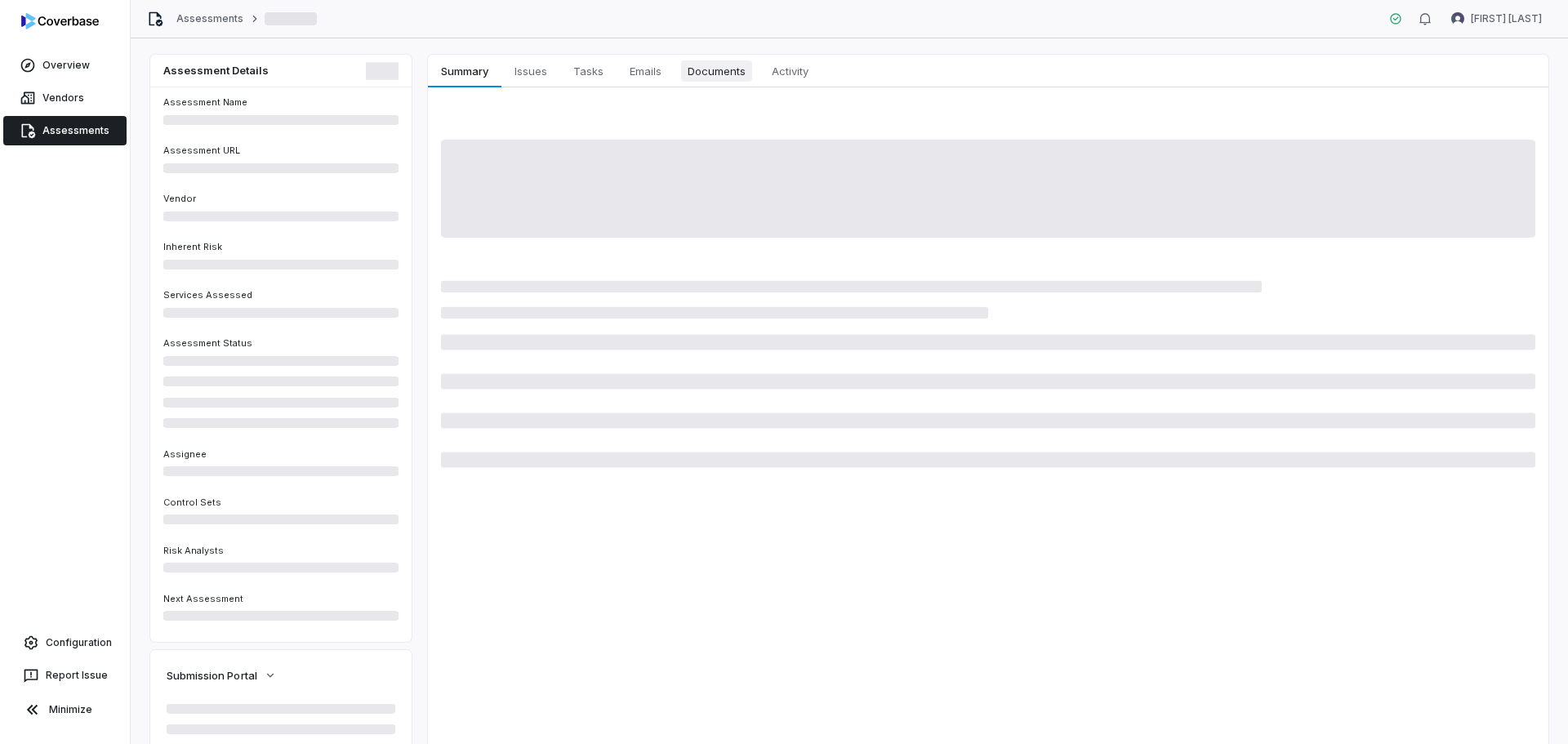 click on "Documents" at bounding box center [716, 71] 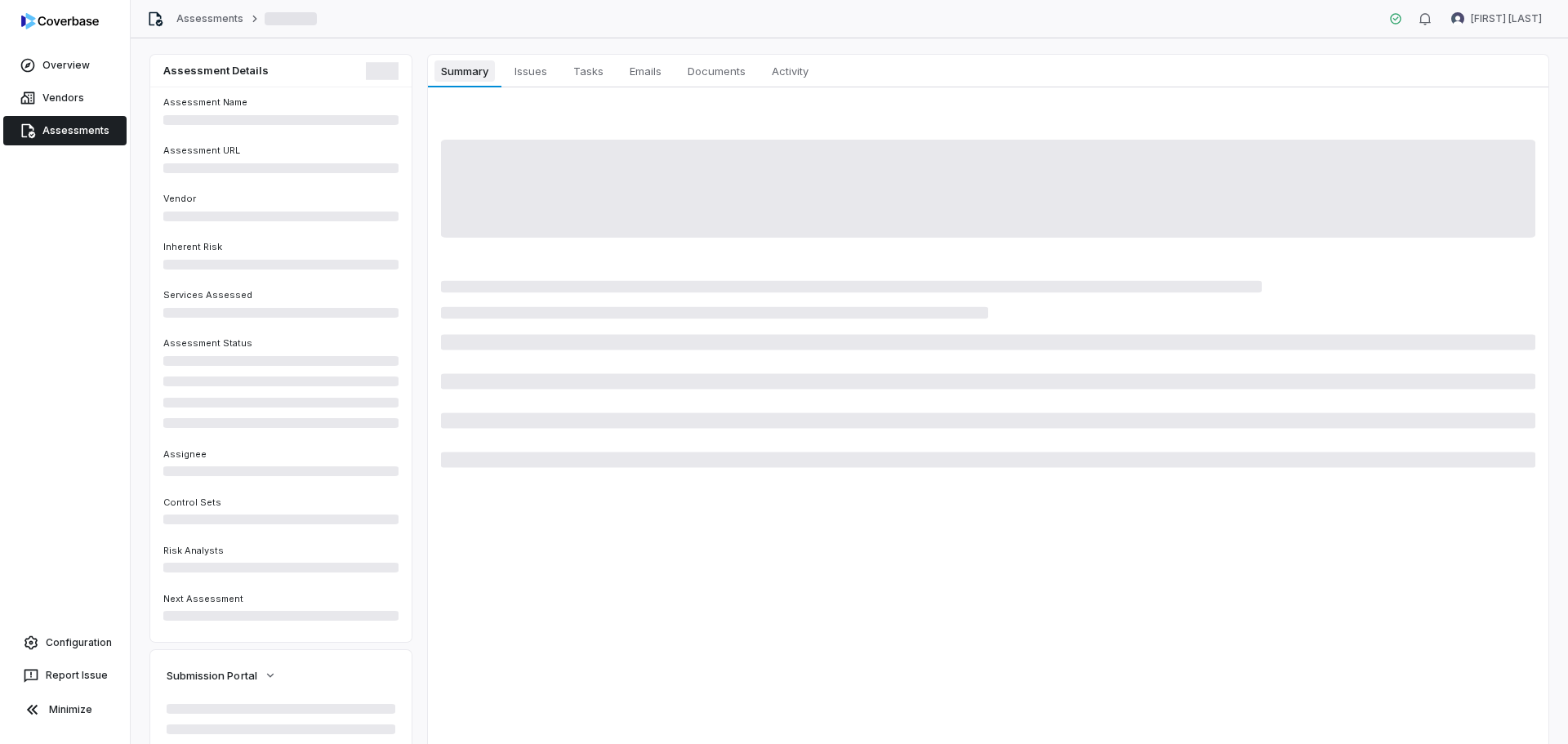 click on "Summary Summary" at bounding box center (465, 71) 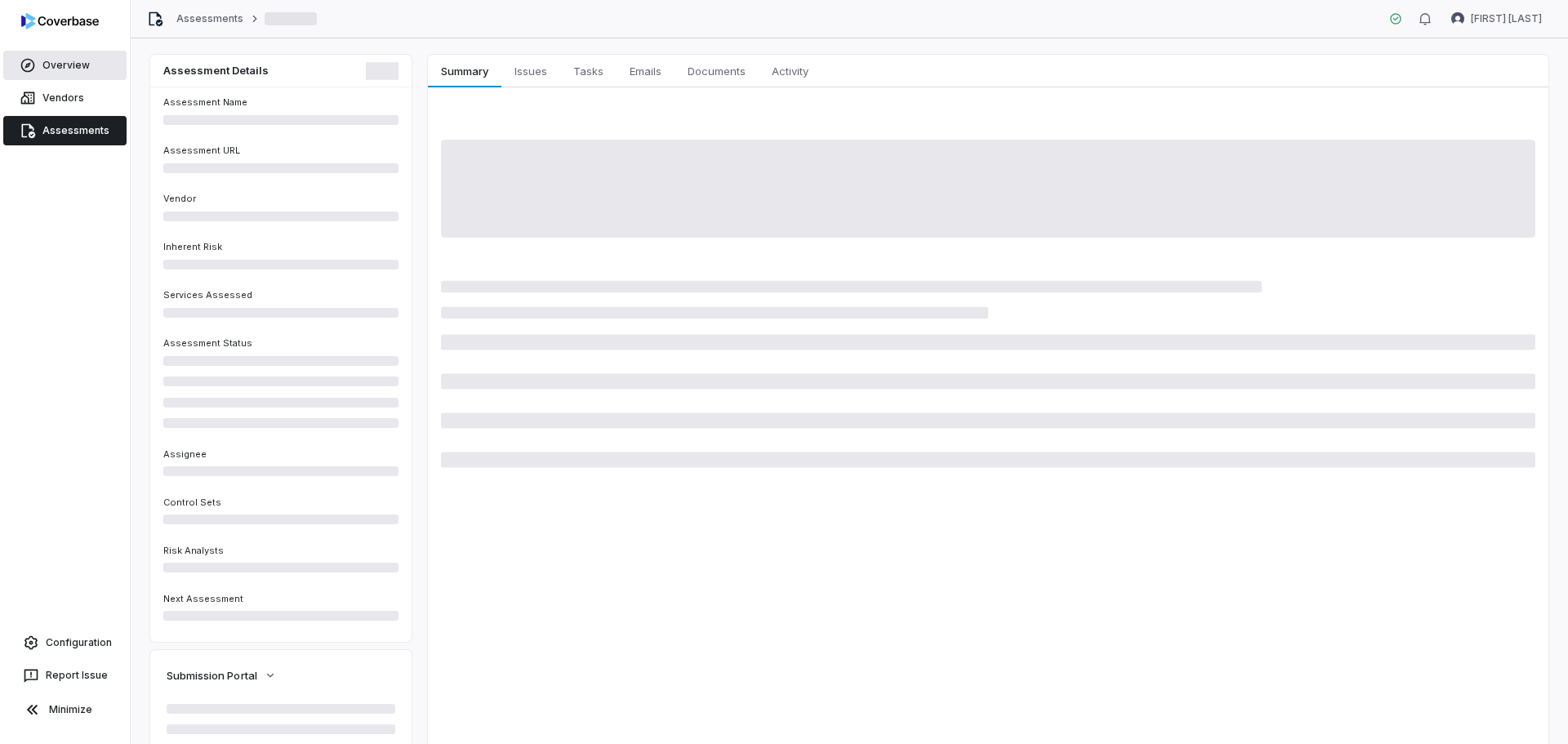 click on "Overview" at bounding box center [65, 65] 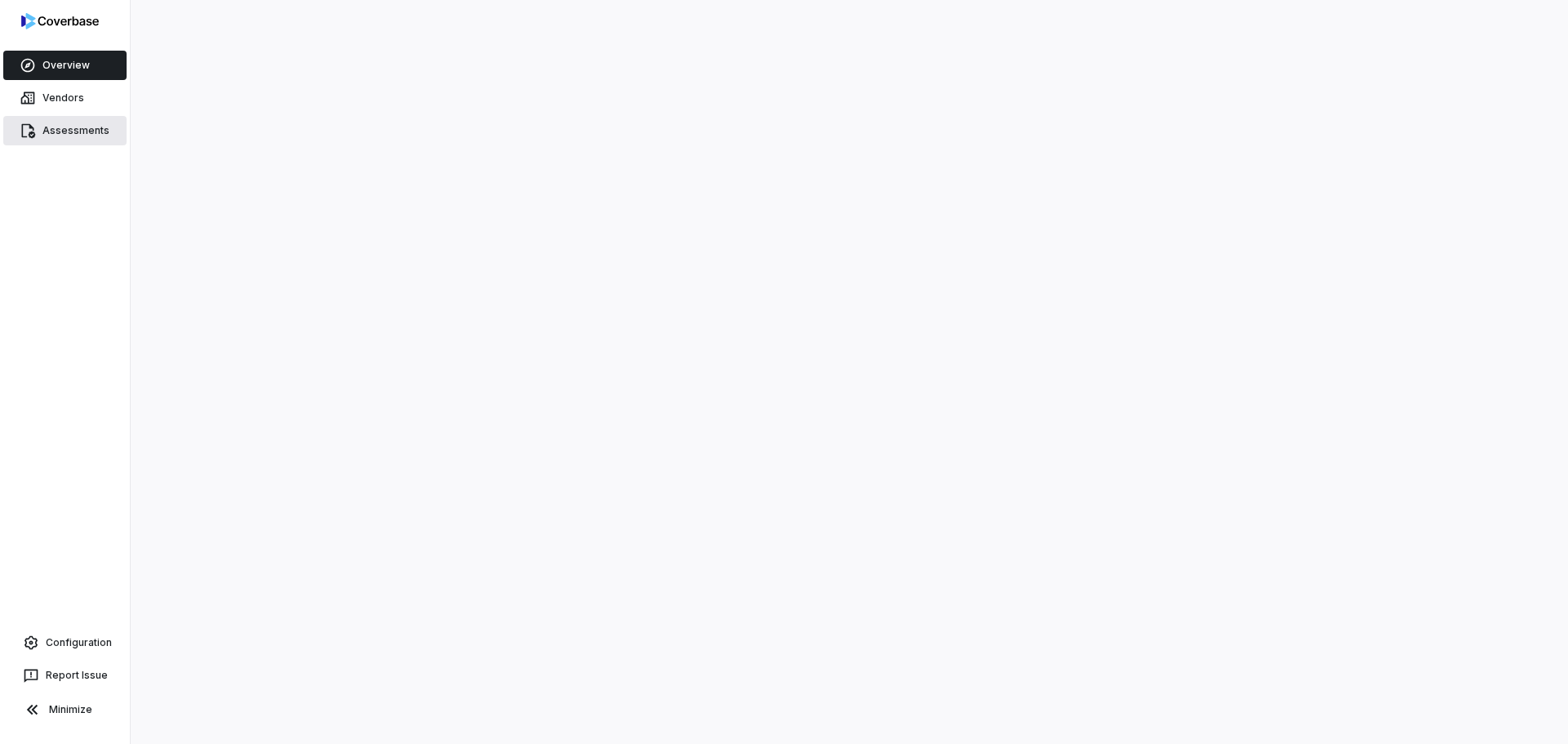 click on "Assessments" at bounding box center (65, 131) 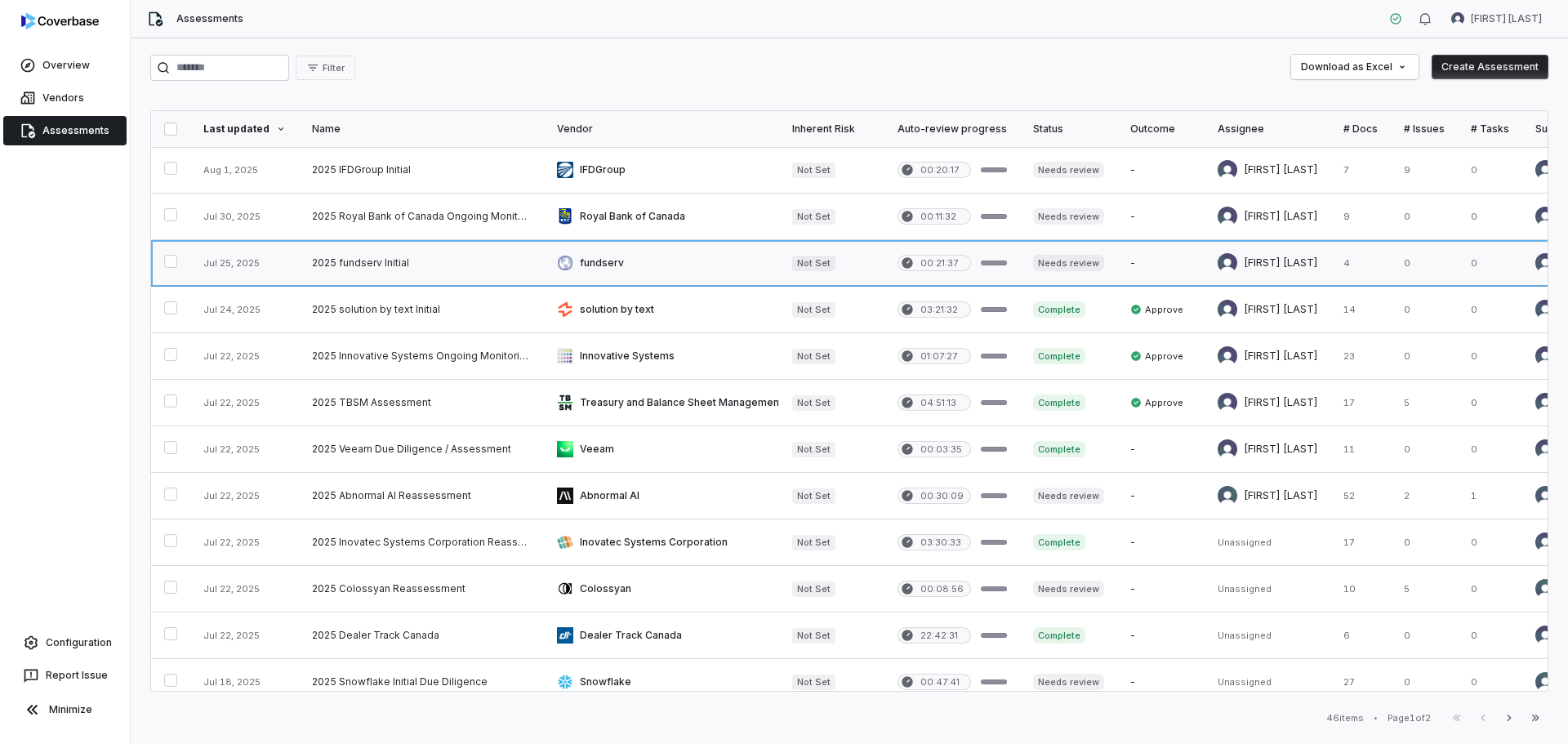 click at bounding box center [421, 263] 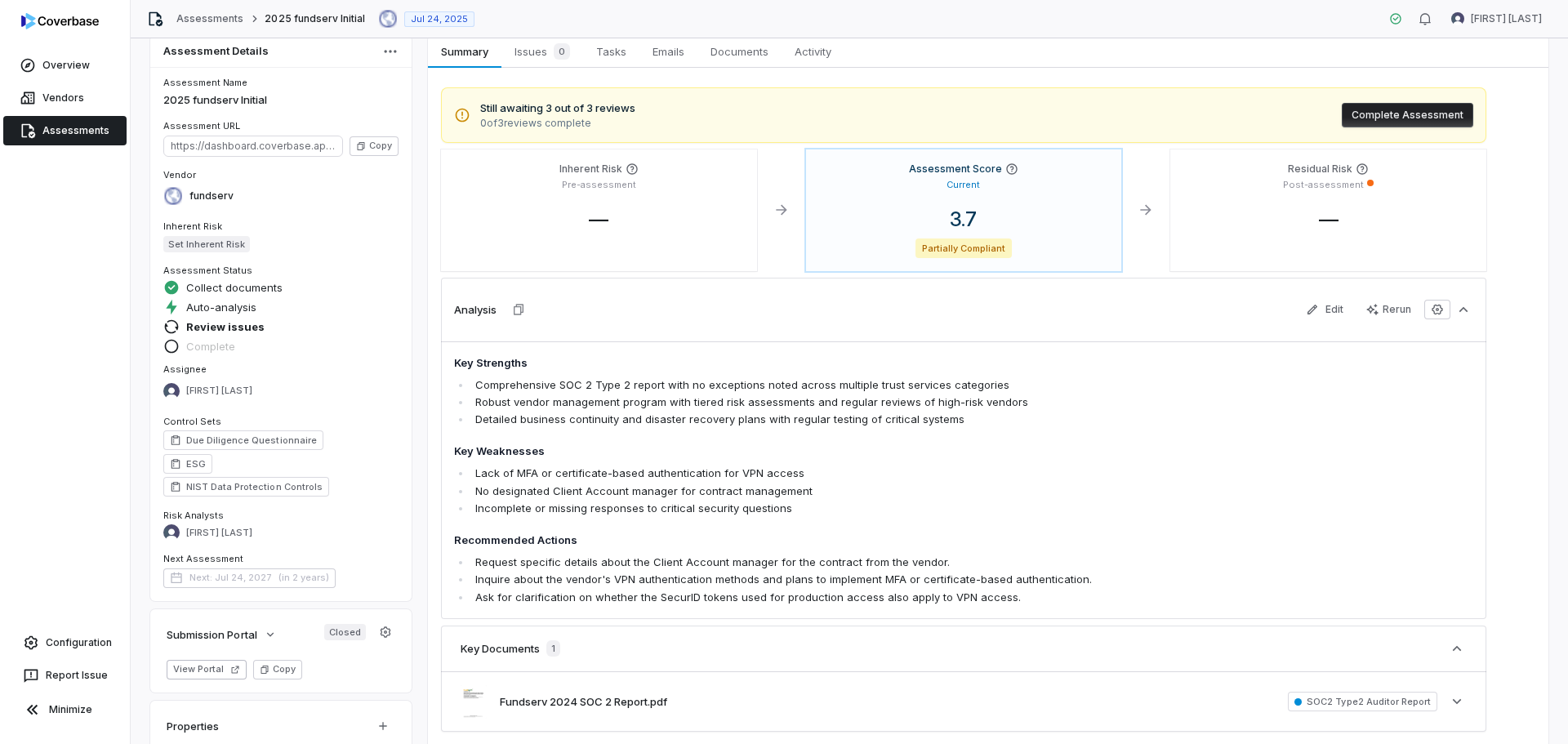 scroll, scrollTop: 0, scrollLeft: 0, axis: both 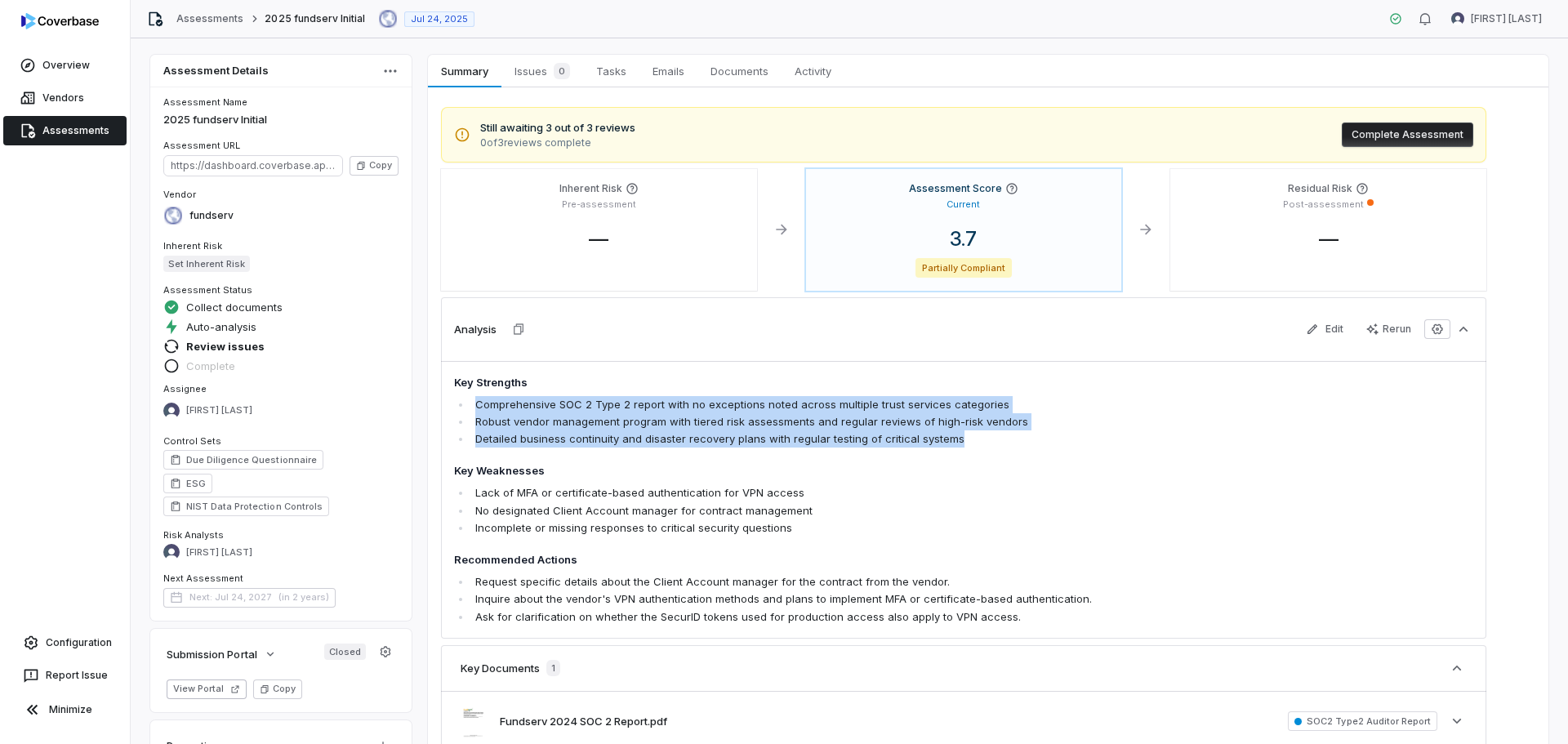 drag, startPoint x: 992, startPoint y: 431, endPoint x: 473, endPoint y: 408, distance: 519.509 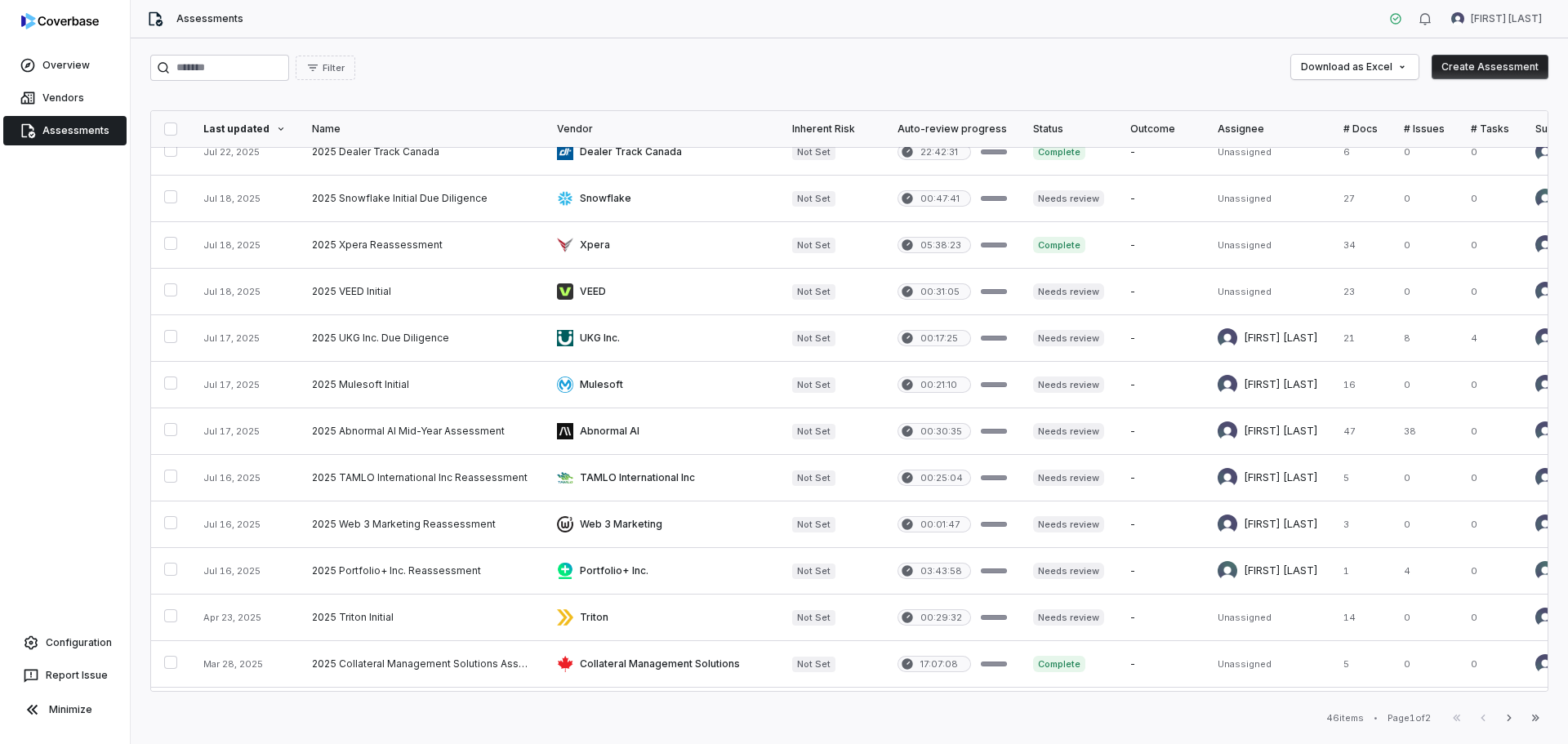 scroll, scrollTop: 490, scrollLeft: 0, axis: vertical 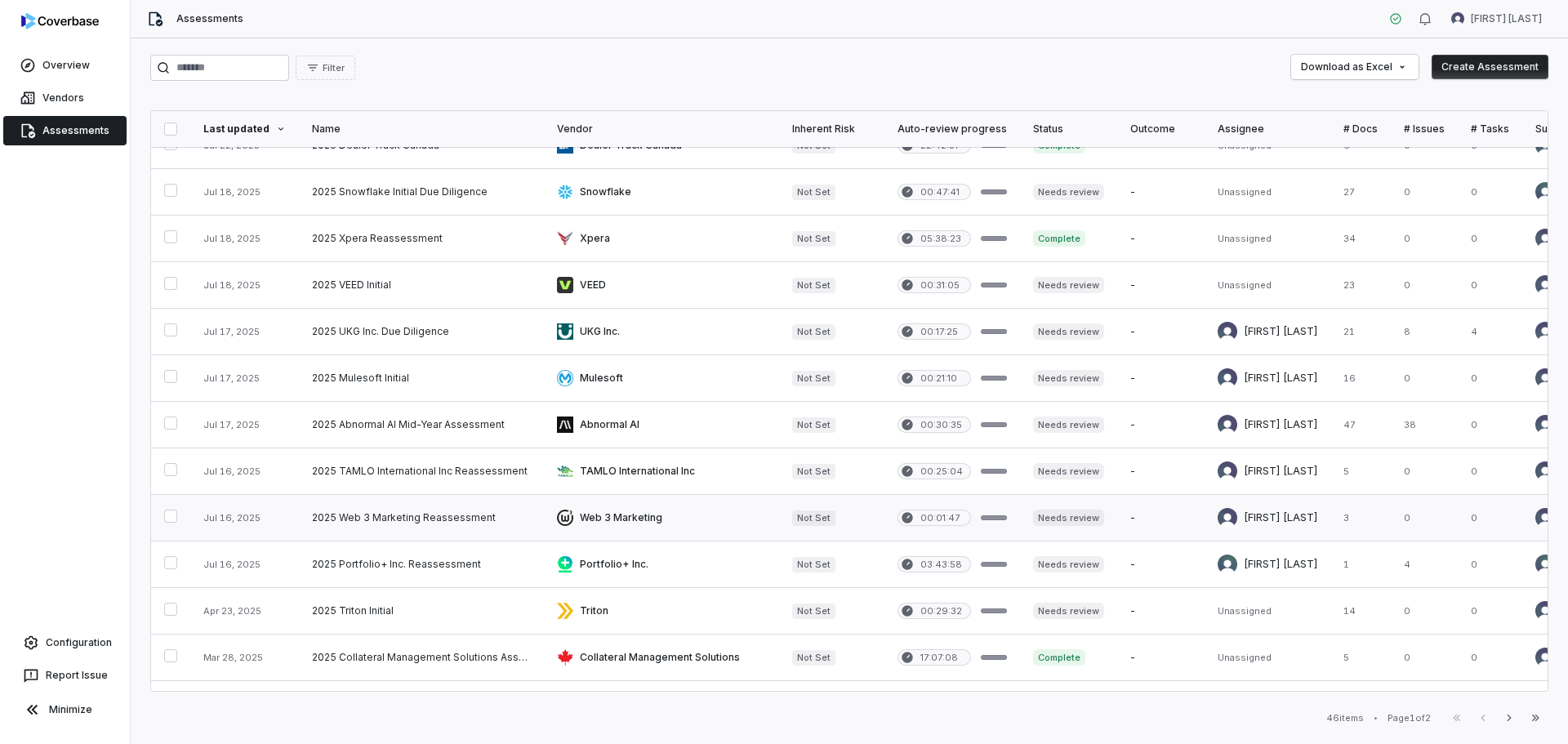 click at bounding box center [421, 518] 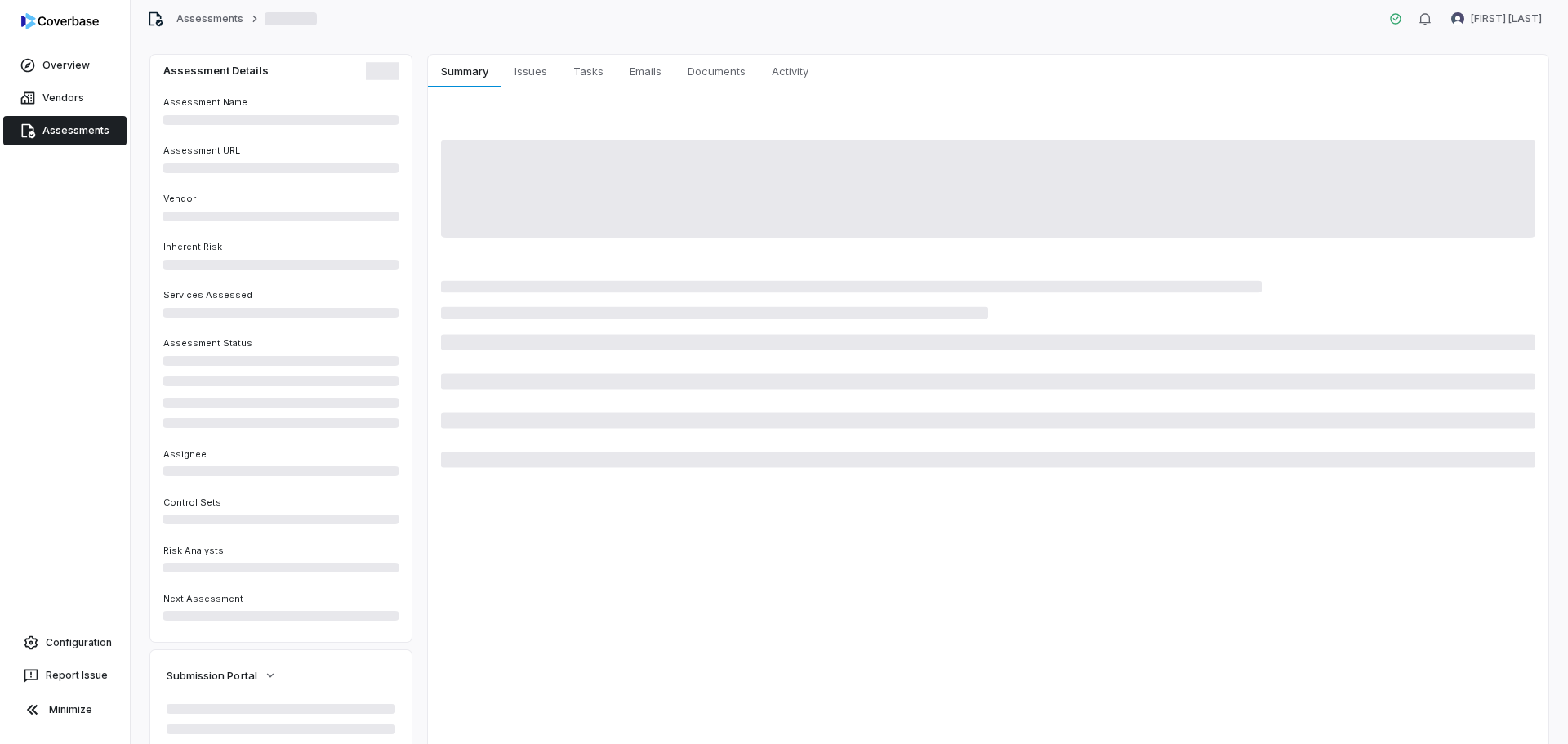 click at bounding box center [988, 290] 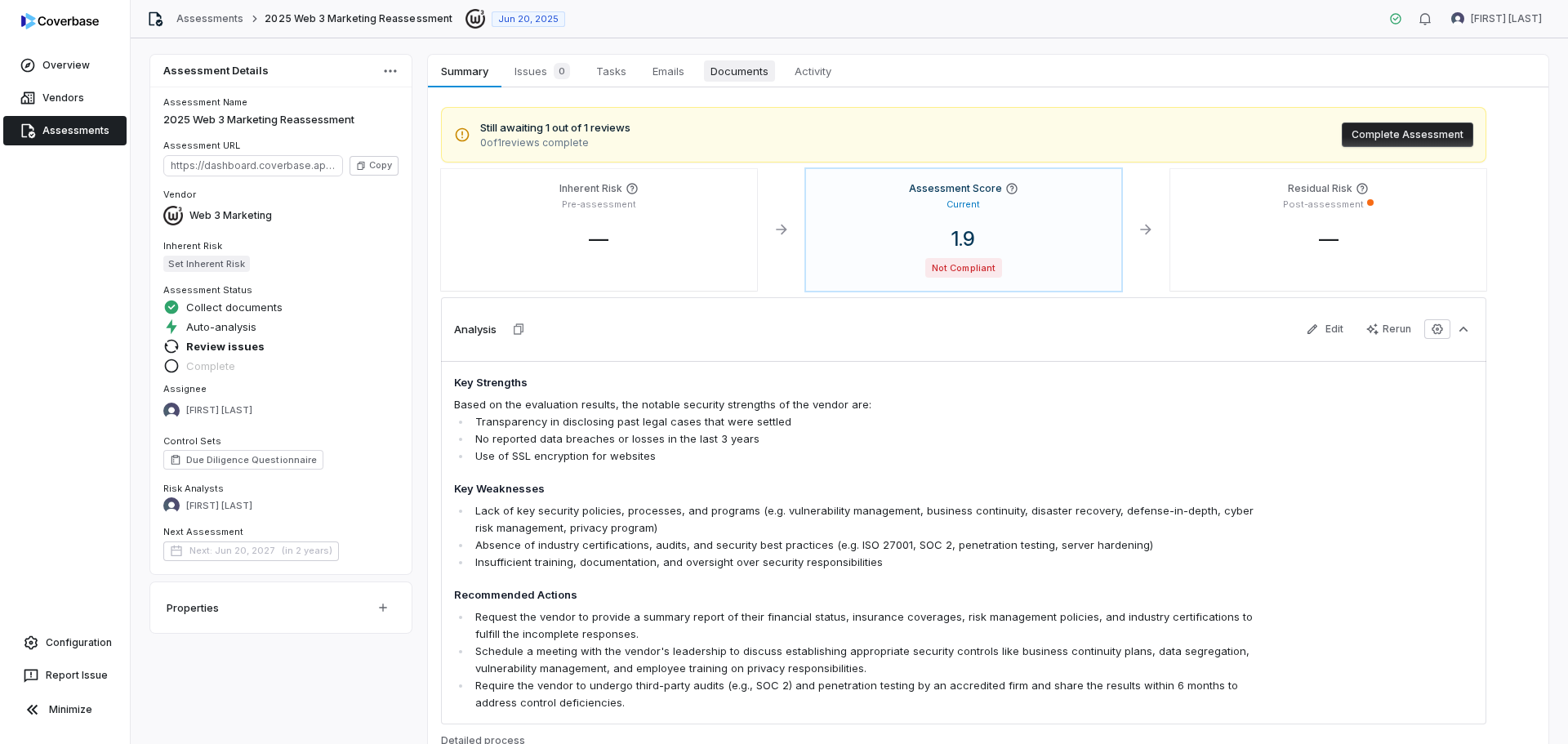 click on "Documents" at bounding box center [739, 71] 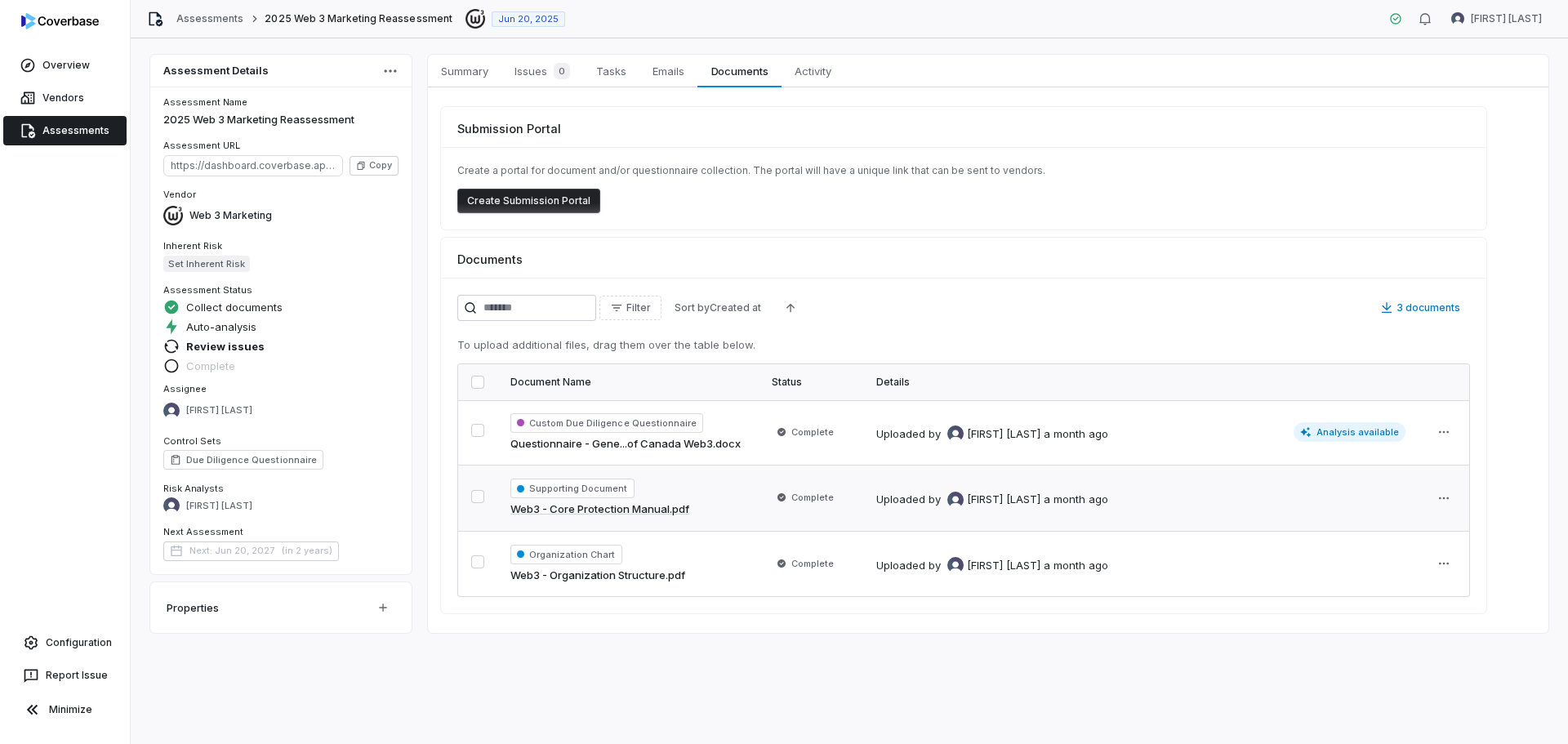 click on "Uploaded by [FIRST] [LAST] a month ago" at bounding box center [1141, 498] 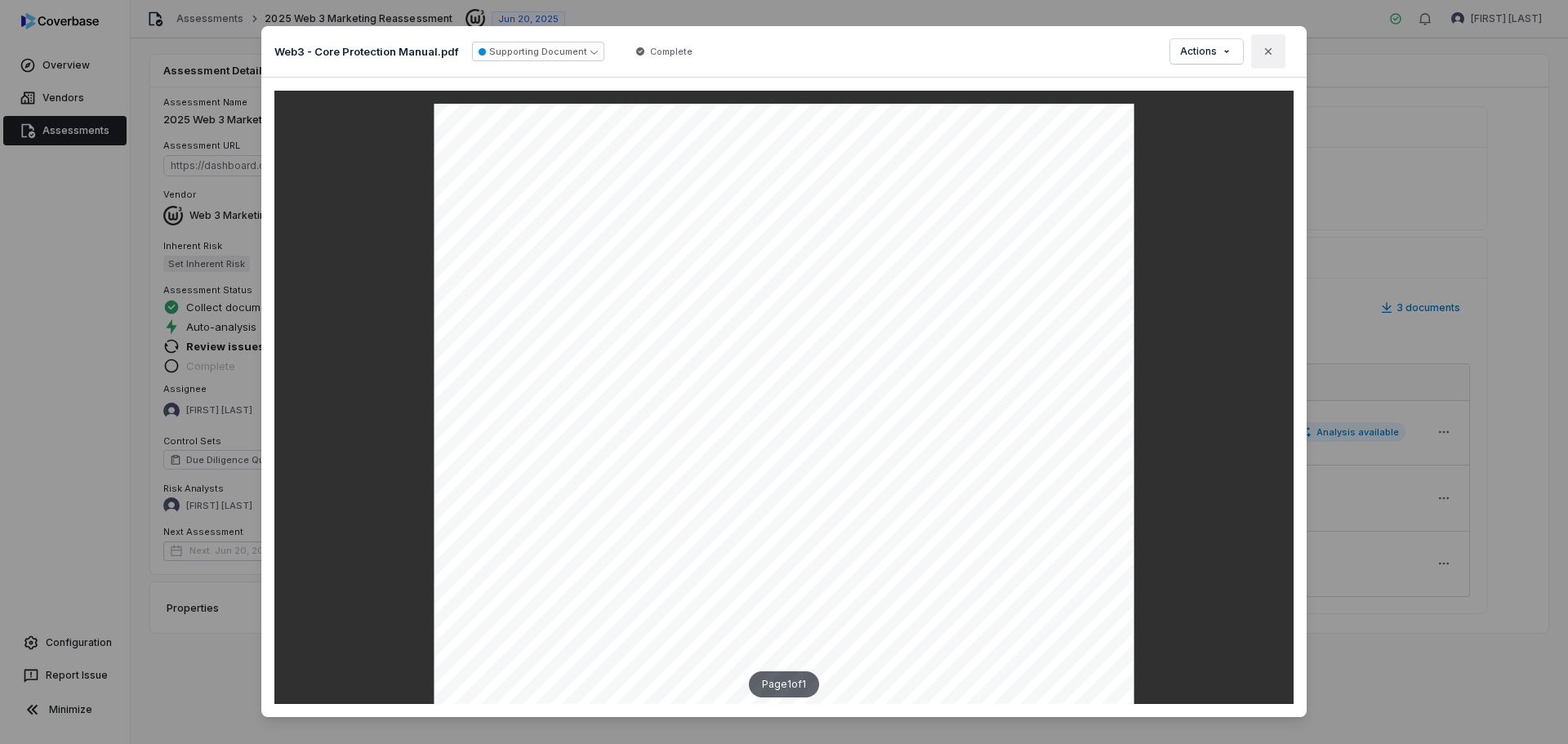 click 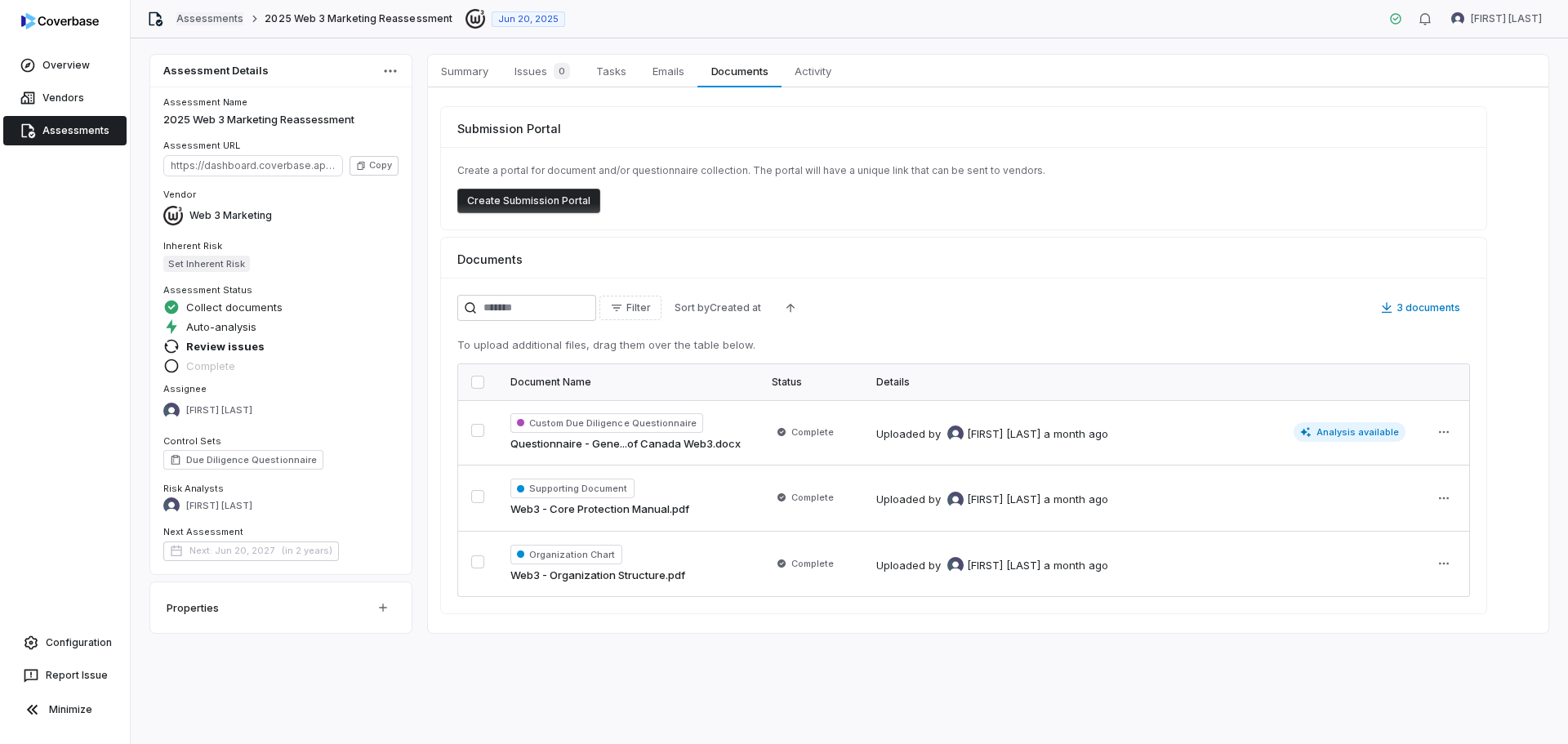 click on "Assessments" at bounding box center [210, 19] 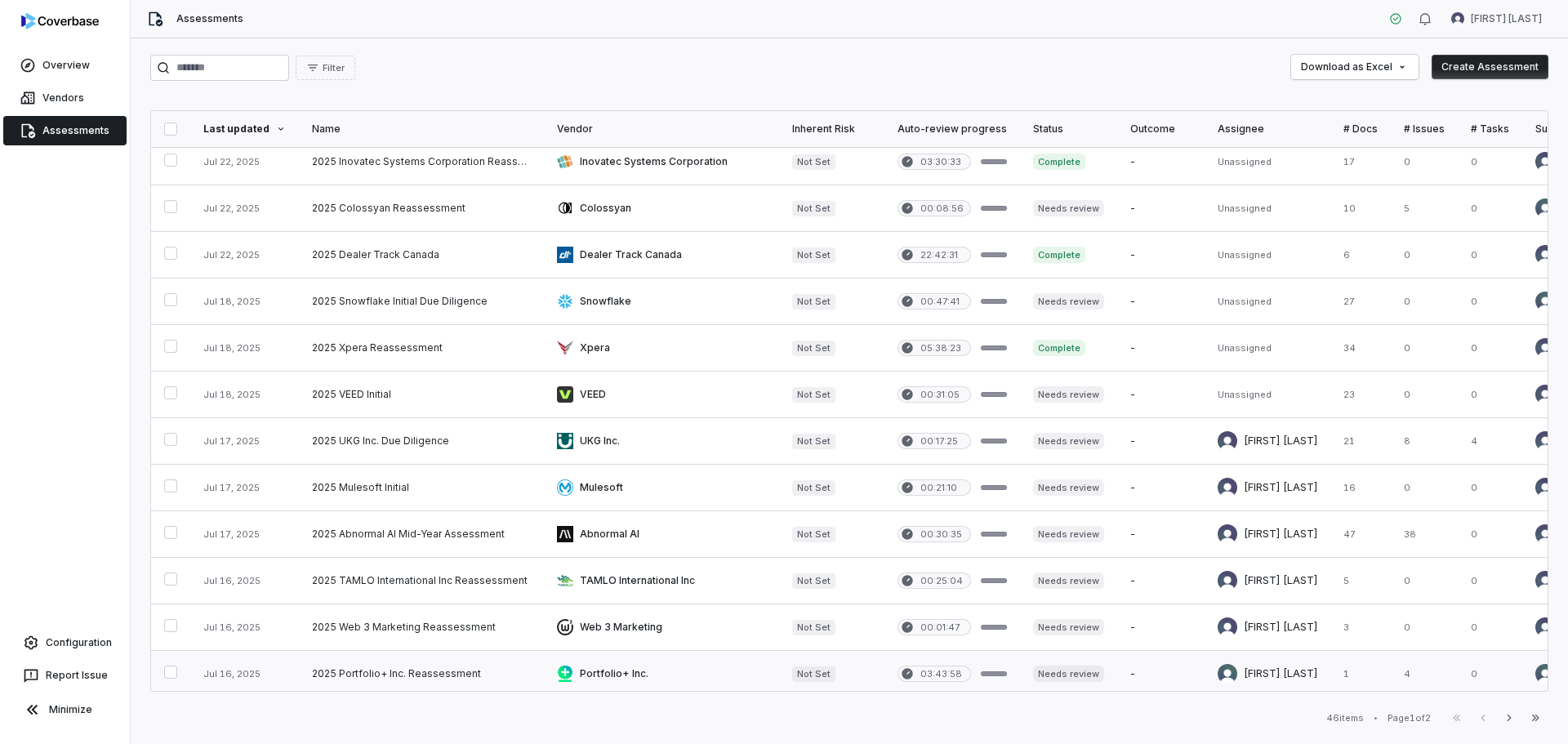 scroll, scrollTop: 0, scrollLeft: 0, axis: both 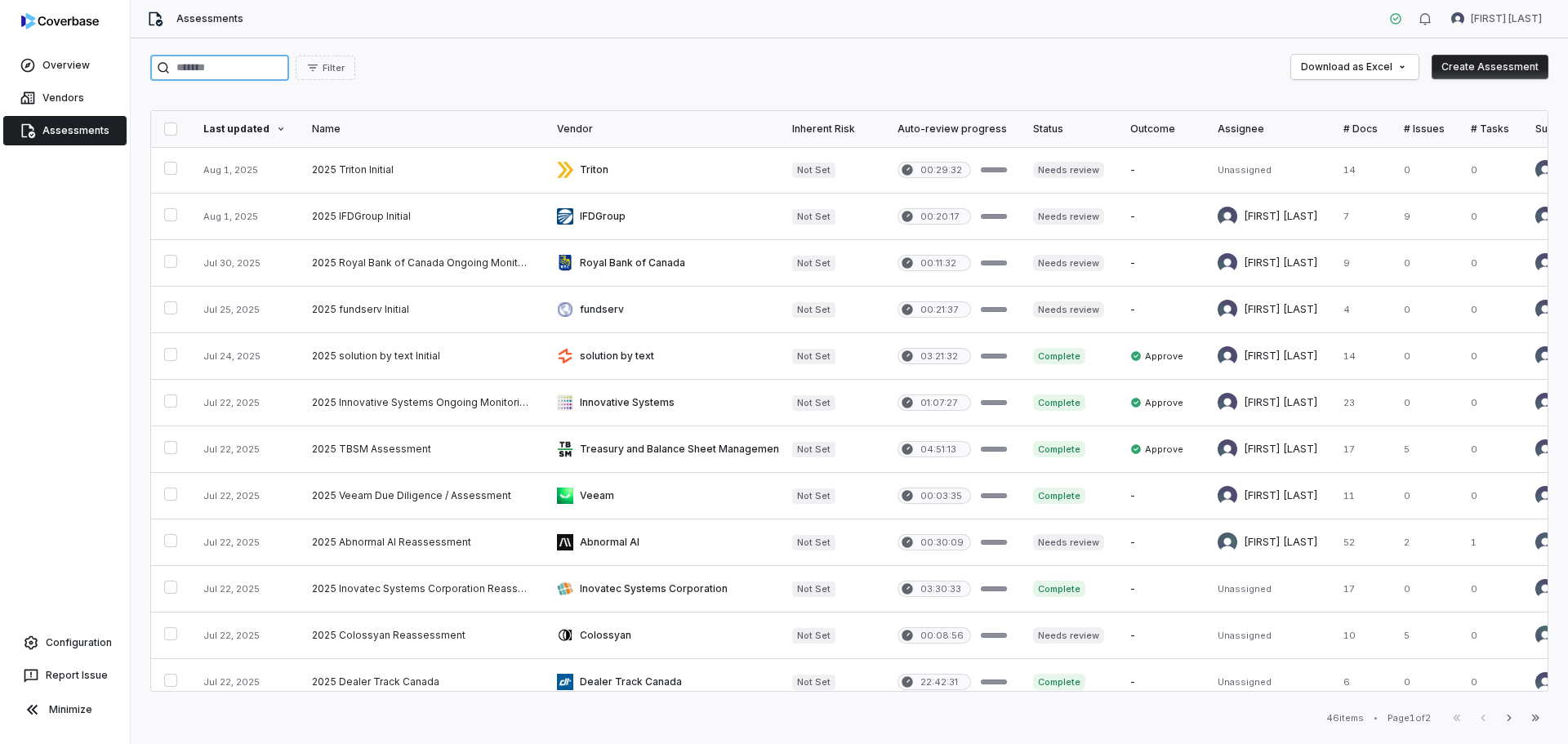 click at bounding box center [220, 68] 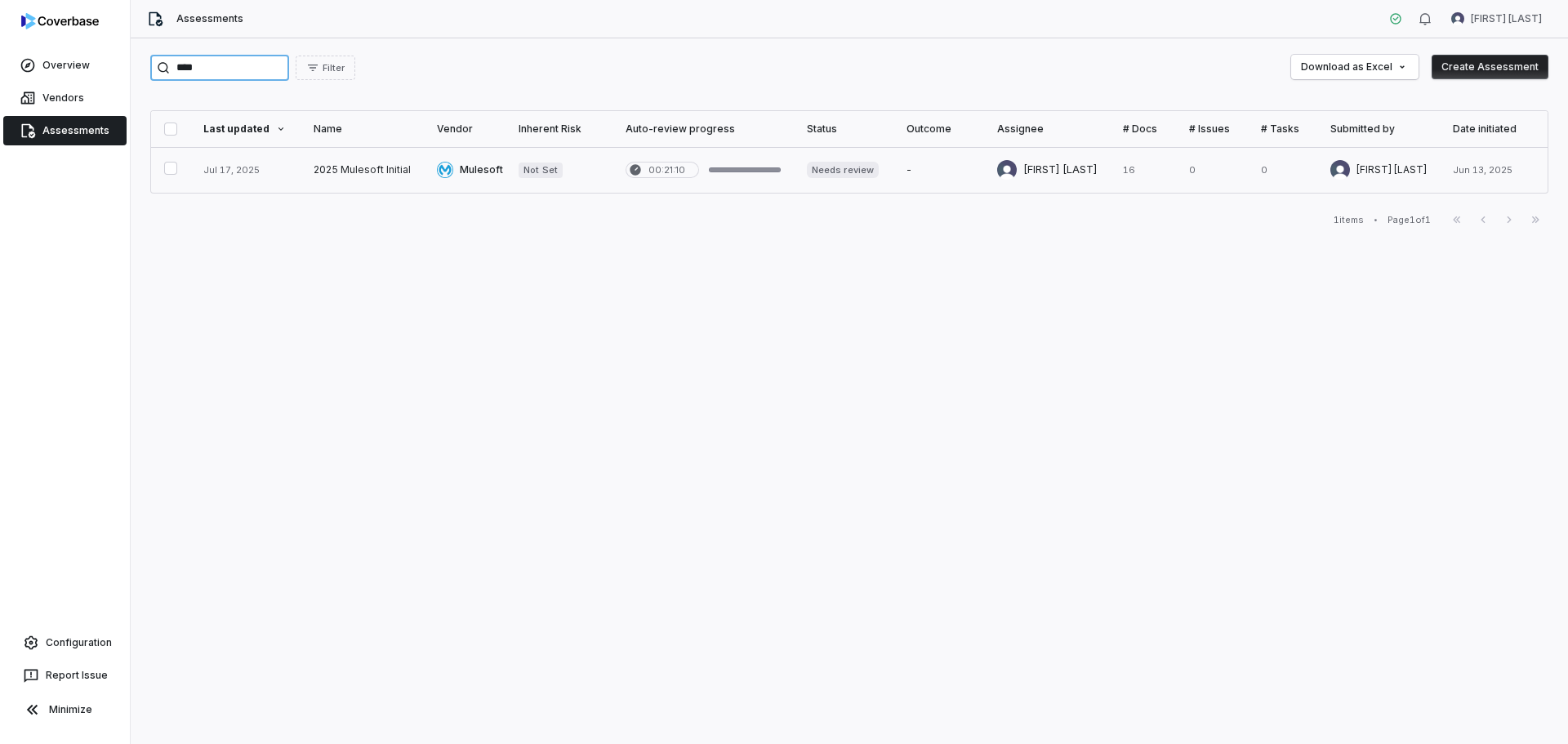 type on "****" 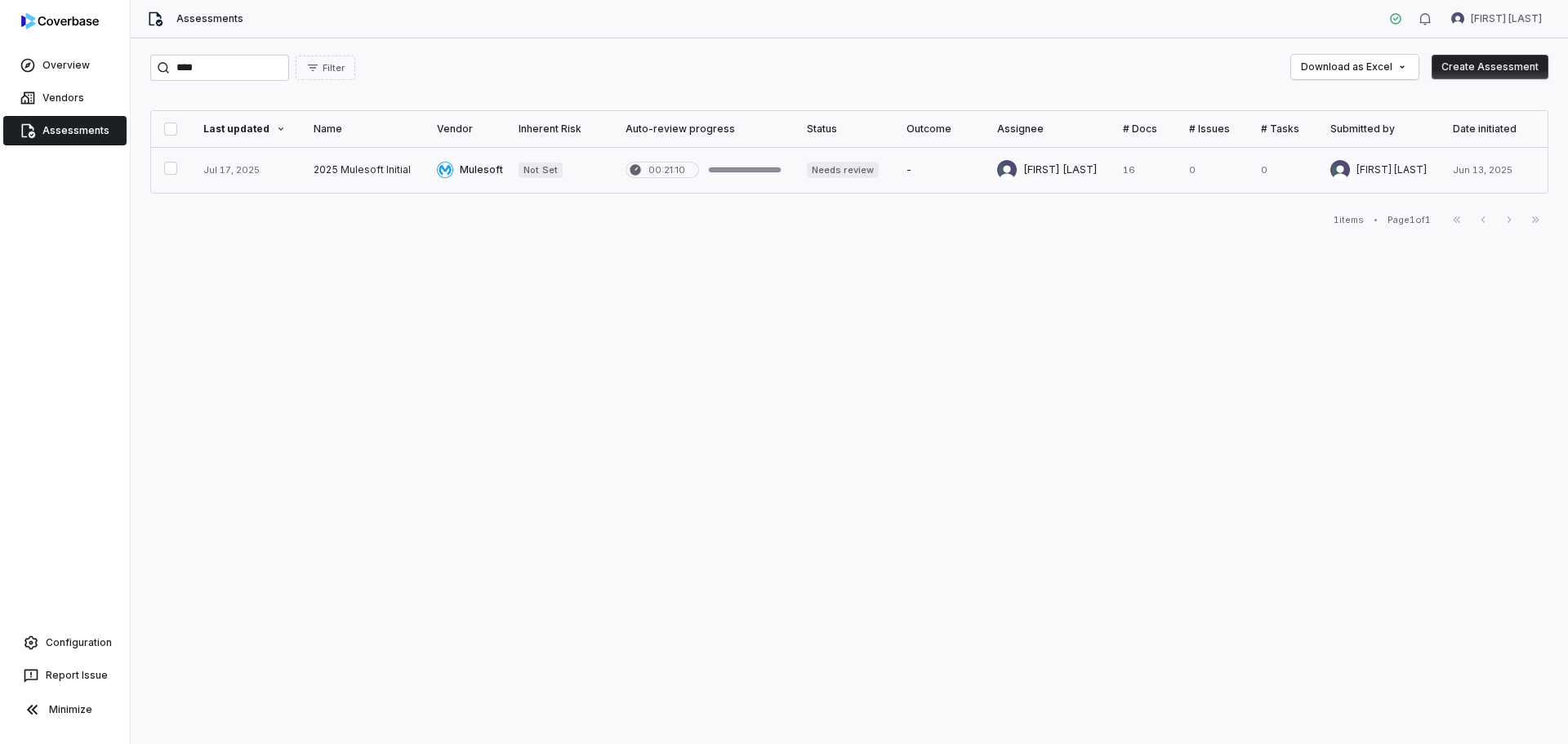 click at bounding box center [362, 170] 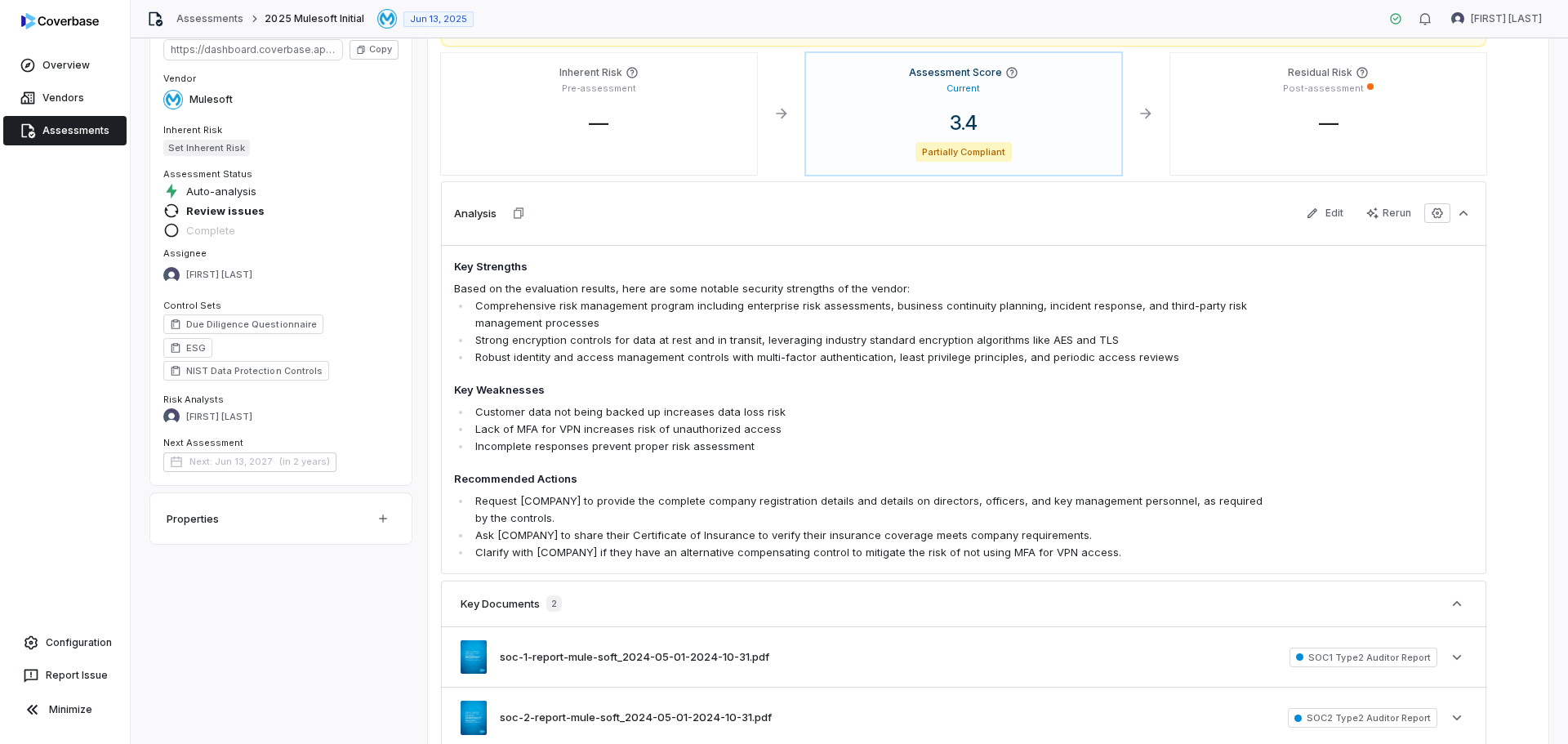 scroll, scrollTop: 82, scrollLeft: 0, axis: vertical 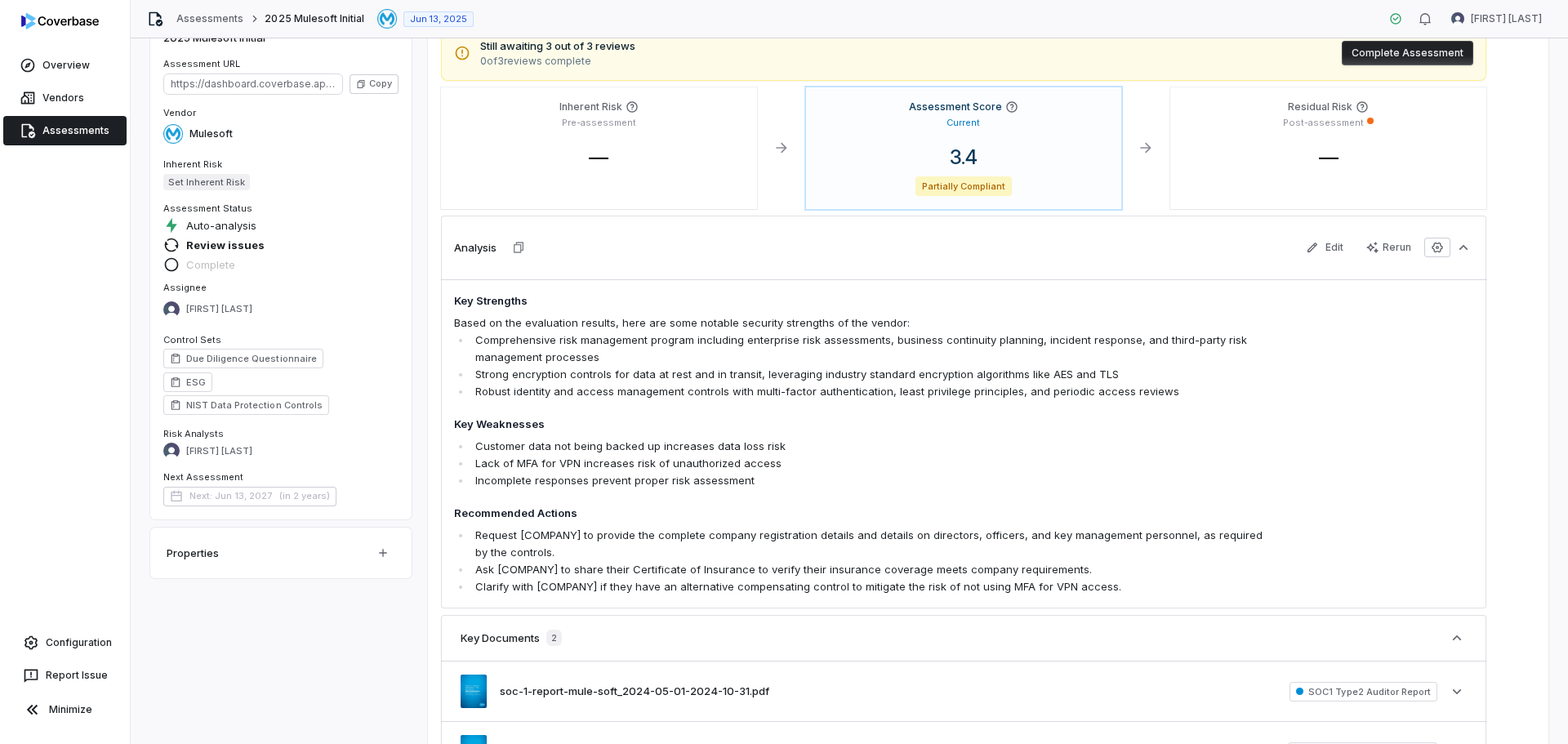 click on "Incomplete responses prevent proper risk assessment" at bounding box center [870, 480] 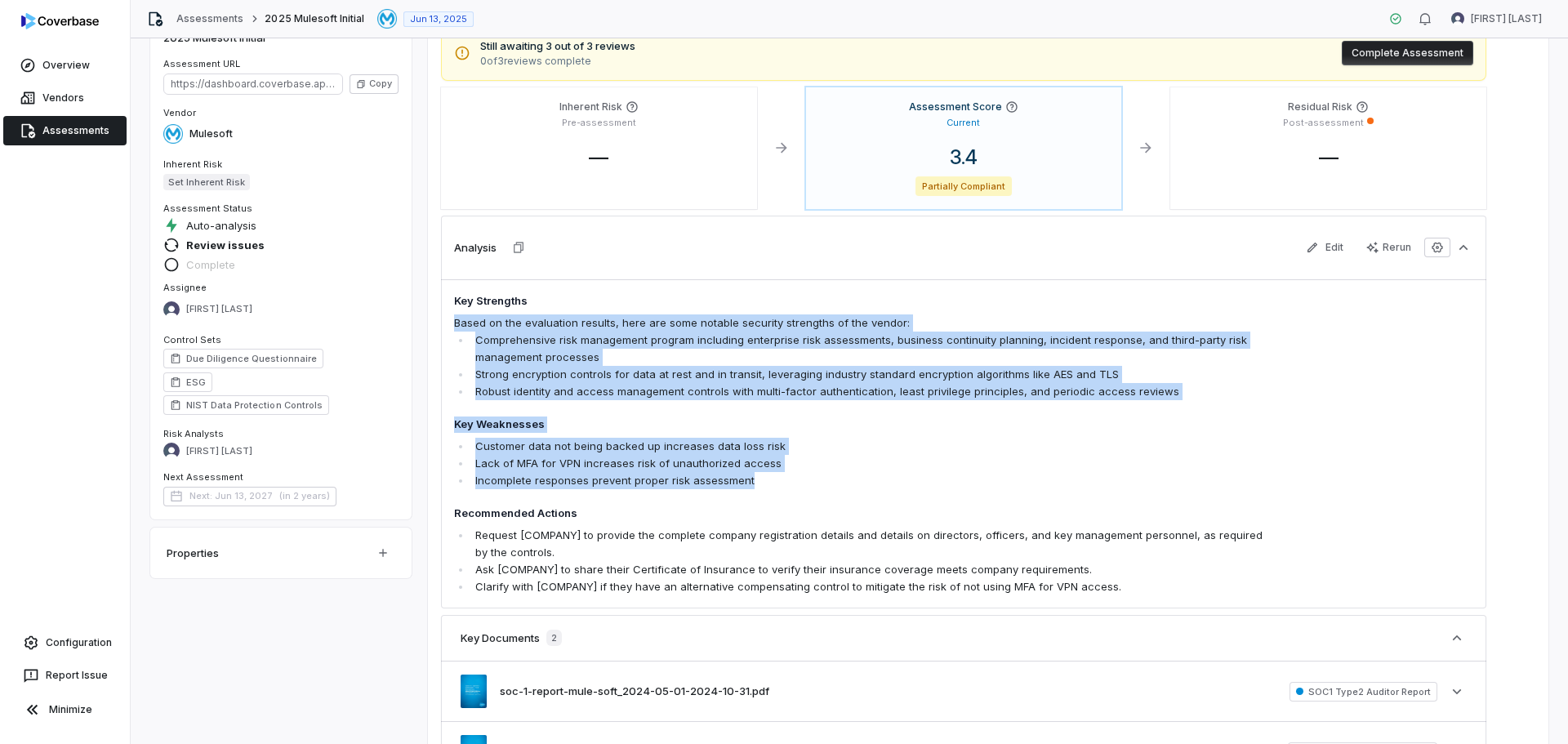 drag, startPoint x: 776, startPoint y: 479, endPoint x: 448, endPoint y: 315, distance: 366.71515 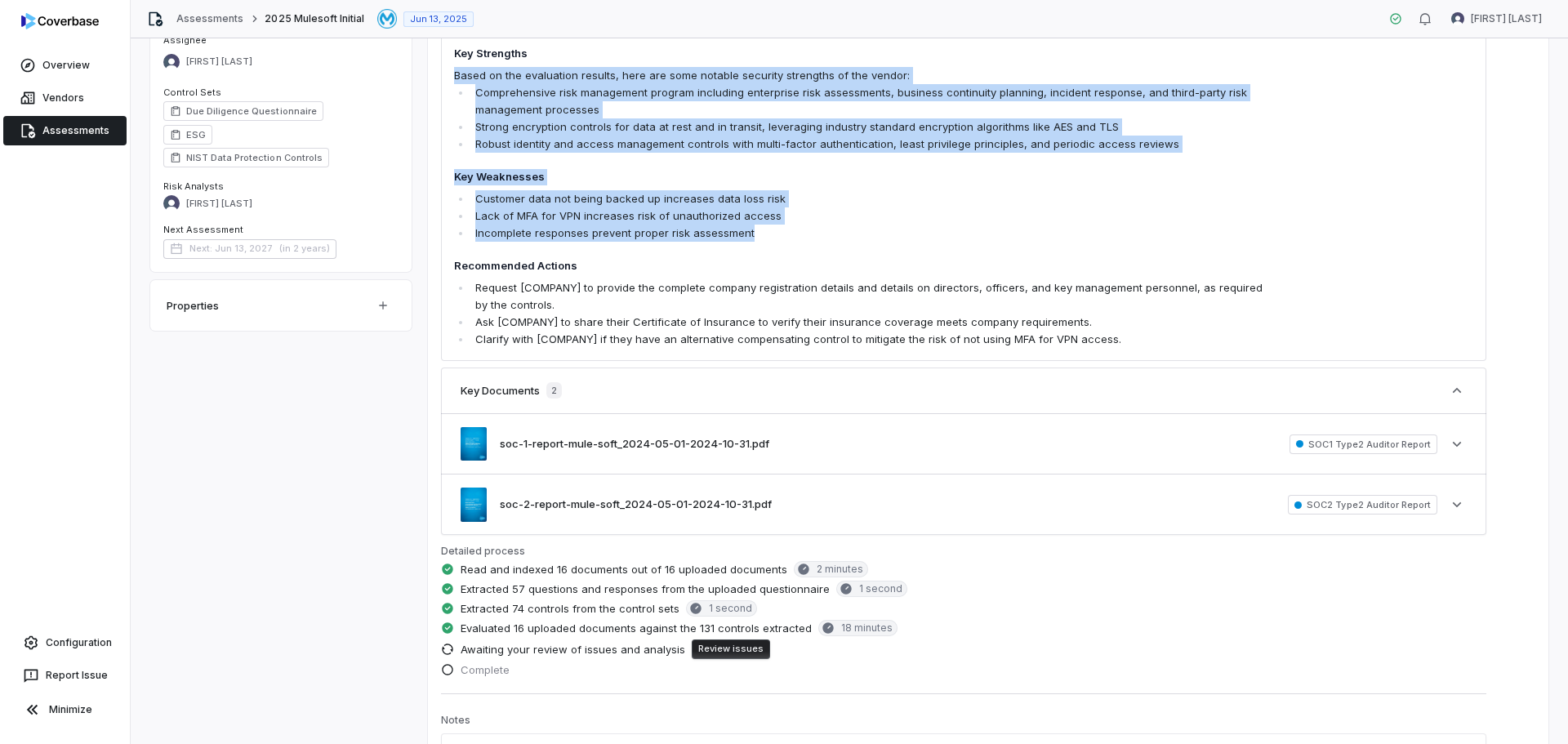 scroll, scrollTop: 0, scrollLeft: 0, axis: both 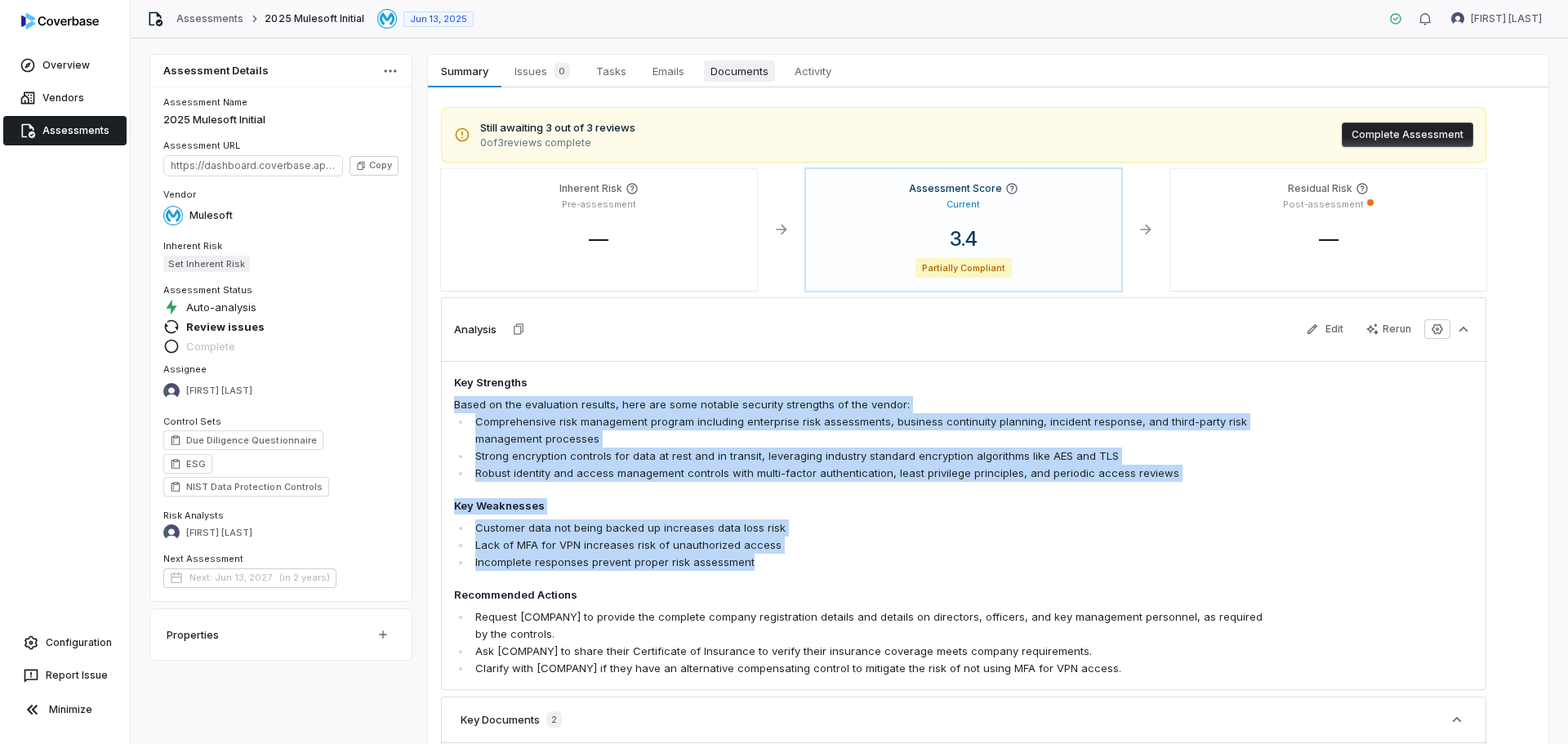 click on "Documents" at bounding box center [739, 71] 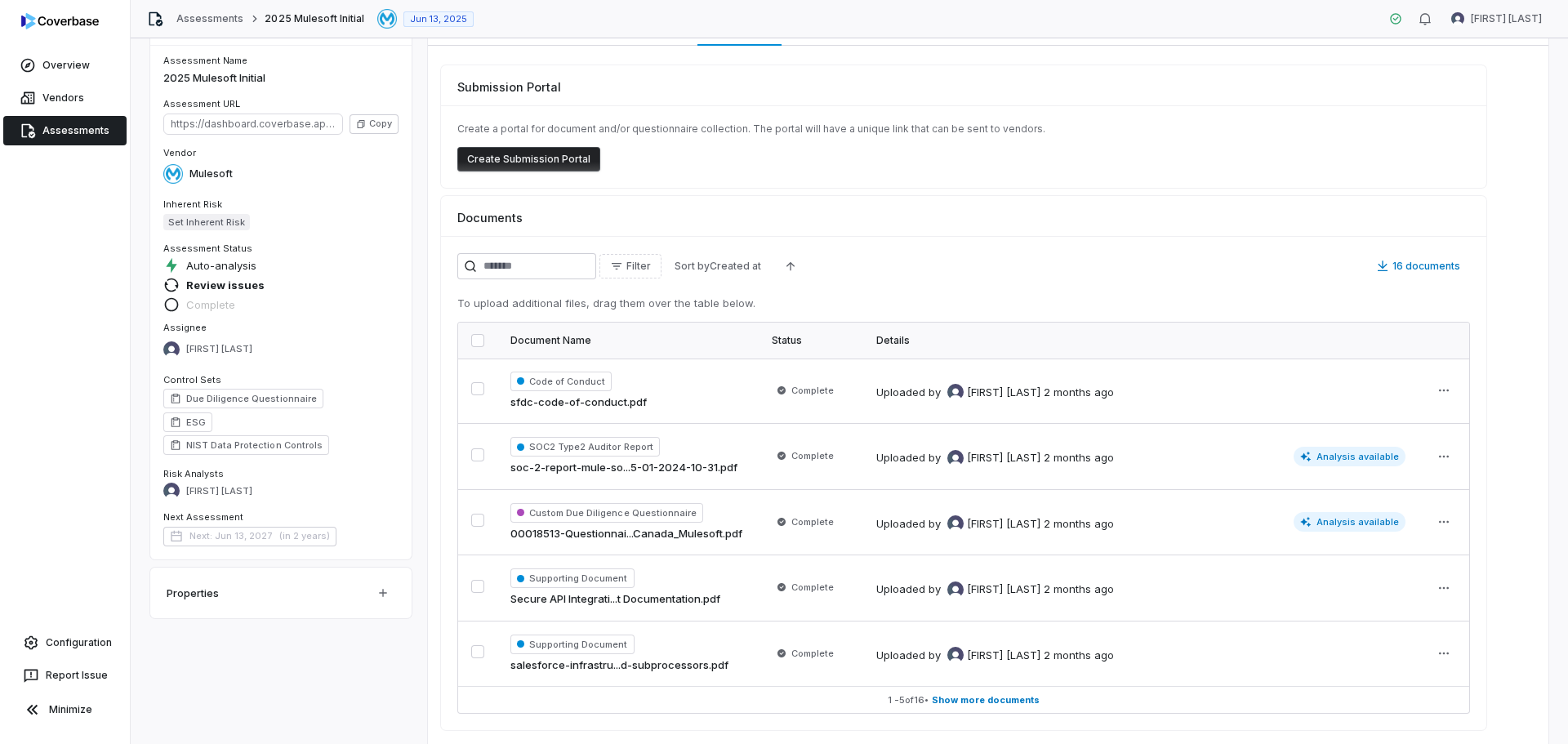 scroll, scrollTop: 64, scrollLeft: 0, axis: vertical 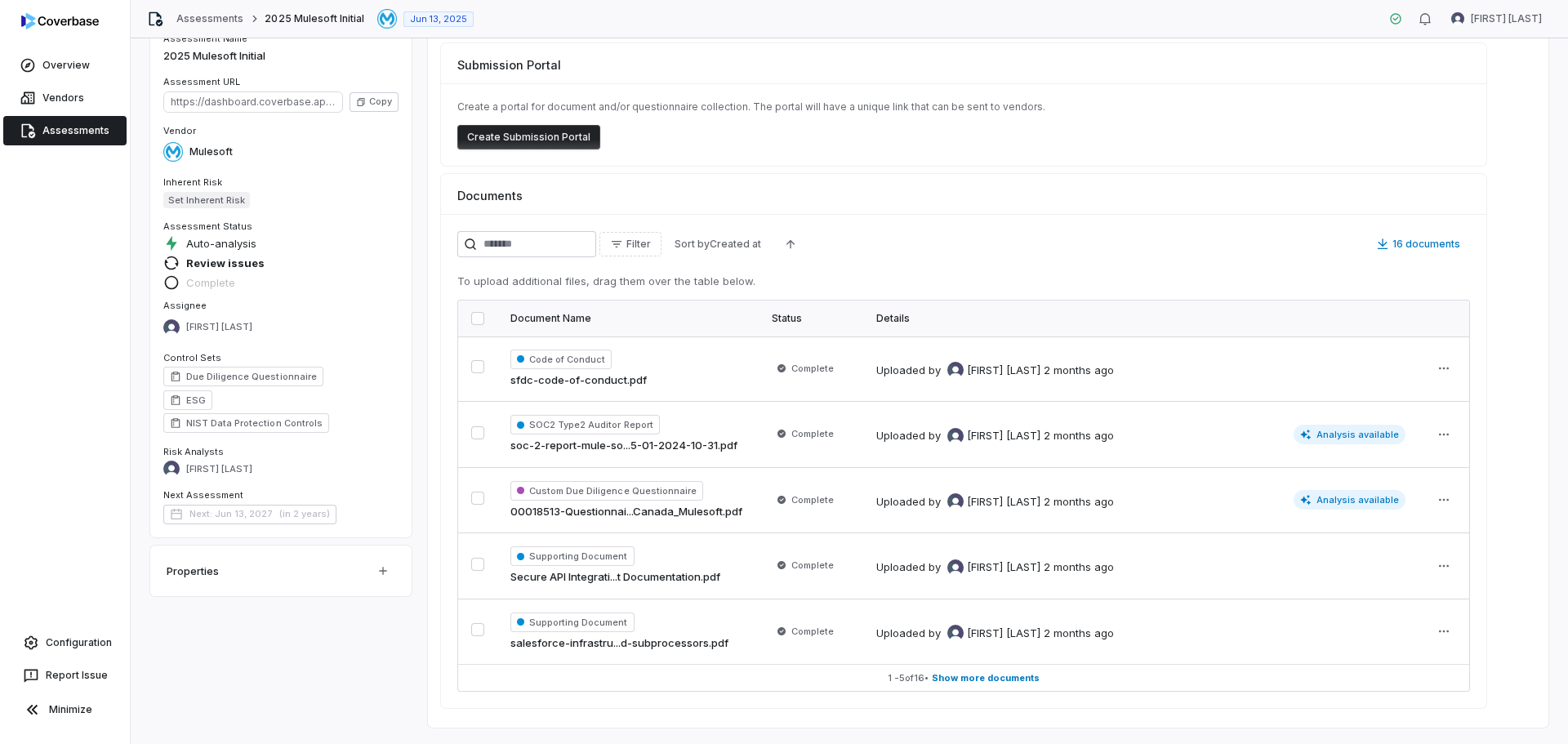click at bounding box center [478, 319] 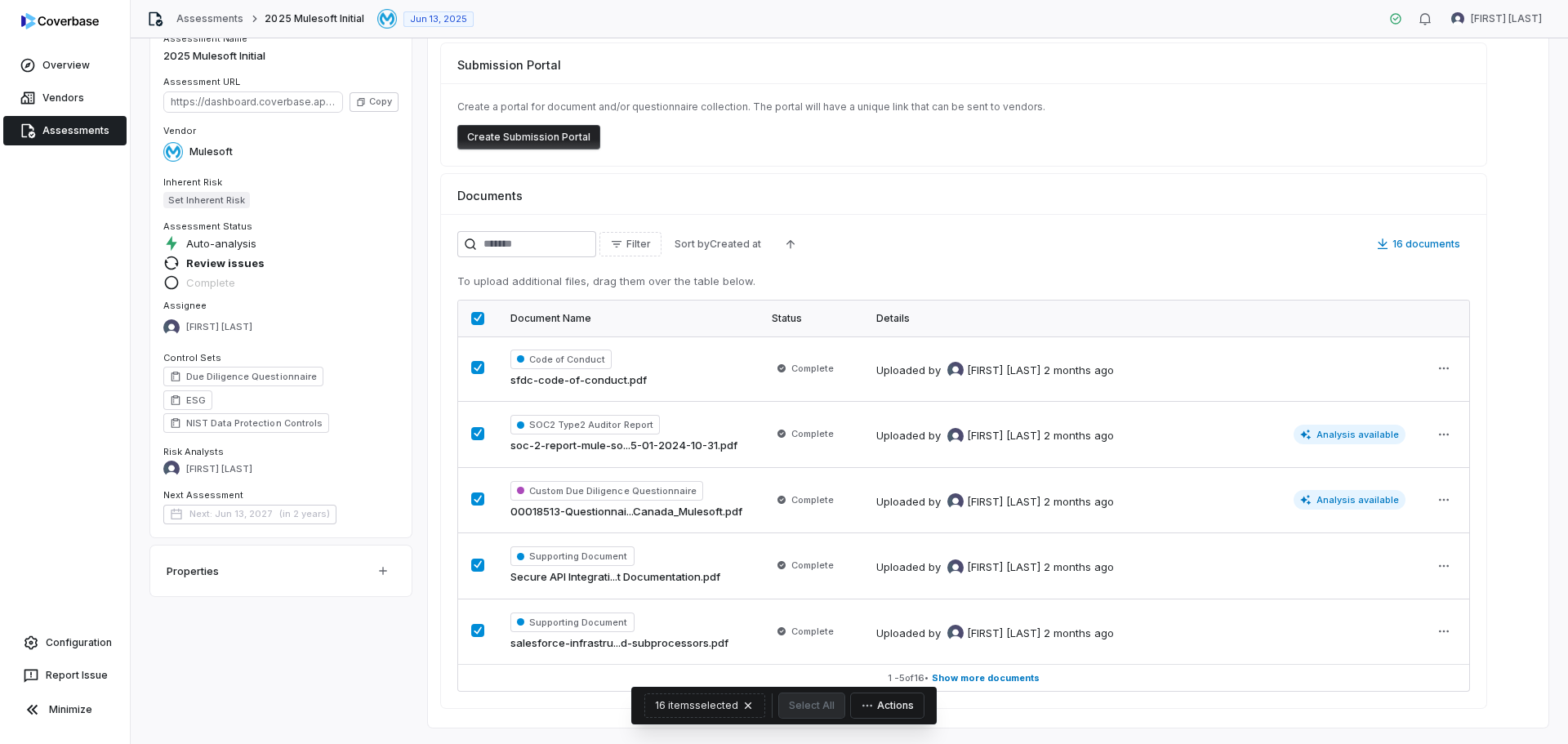 click on "Actions" at bounding box center [887, 706] 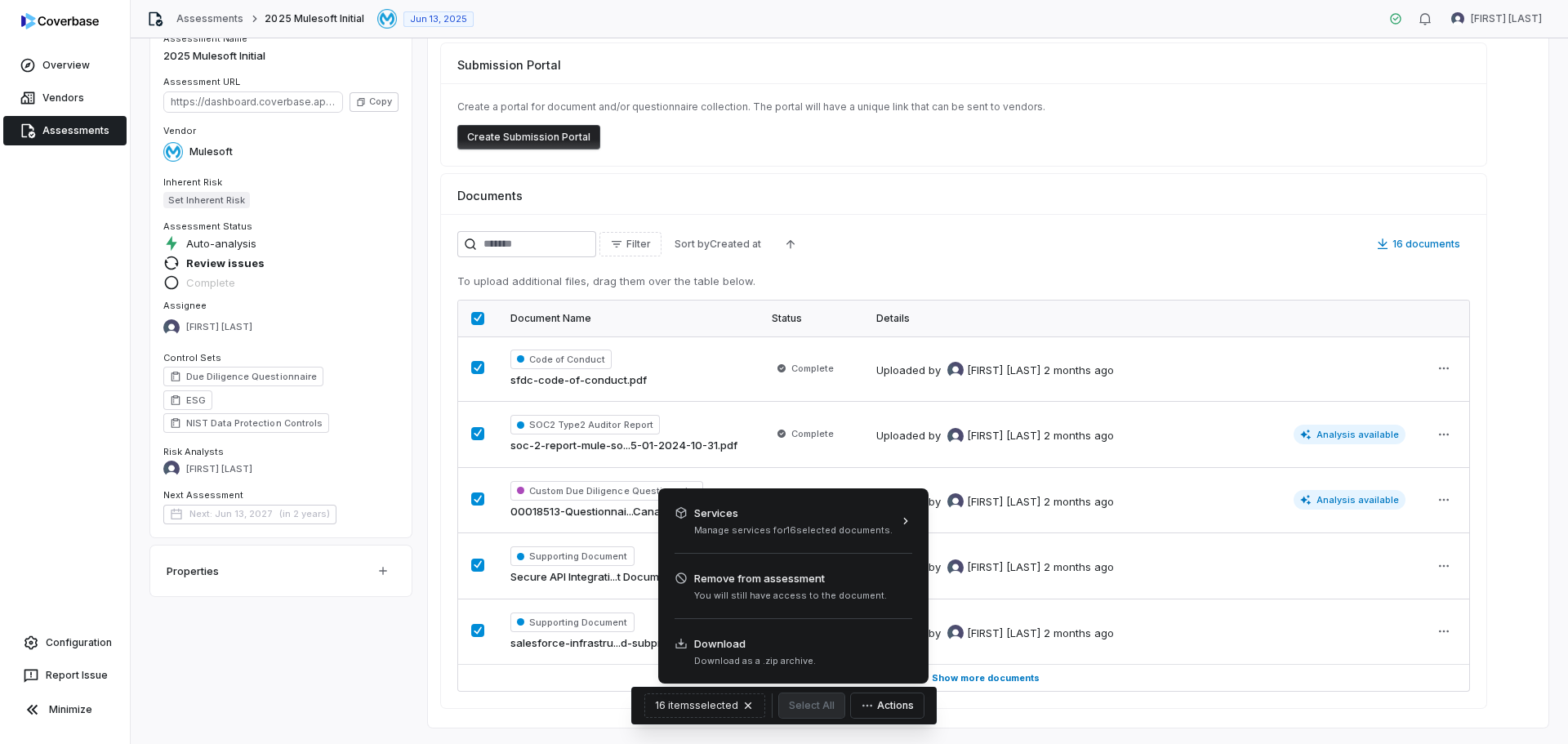 click on "Overview Vendors Assessments Configuration Report Issue Minimize Assessments 2025 Mulesoft Initial Jun 13, 2025 [FIRST] [LAST] Assessment Details Assessment Name 2025 Mulesoft Initial Assessment URL  https://dashboard.coverbase.app/assessments/cbqsrw_e5ba01e463bc44c9b4fc7e5f4b2e27ee Copy Vendor Mulesoft Inherent Risk Set Inherent Risk Assessment Status Auto-analysis Review issues Complete Assignee [FIRST] [LAST] Control Sets Due Diligence Questionnaire ESG  NIST Data Protection Controls Risk Analysts [FIRST] [LAST] Next Assessment Next: Jun 13, 2027 ( in 2 years ) Properties Summary Summary Issues 0 Issues 0 Tasks Tasks Emails Emails Documents Documents Activity Activity Submission Portal Create a portal for document and/or questionnaire collection. The portal will have a unique link that can be sent to vendors. Create Submission Portal Documents Filter Sort by  Created at 16 documents To upload additional files, drag them over the table below. Document Name Status Details Code of Conduct by 5" at bounding box center [784, 372] 